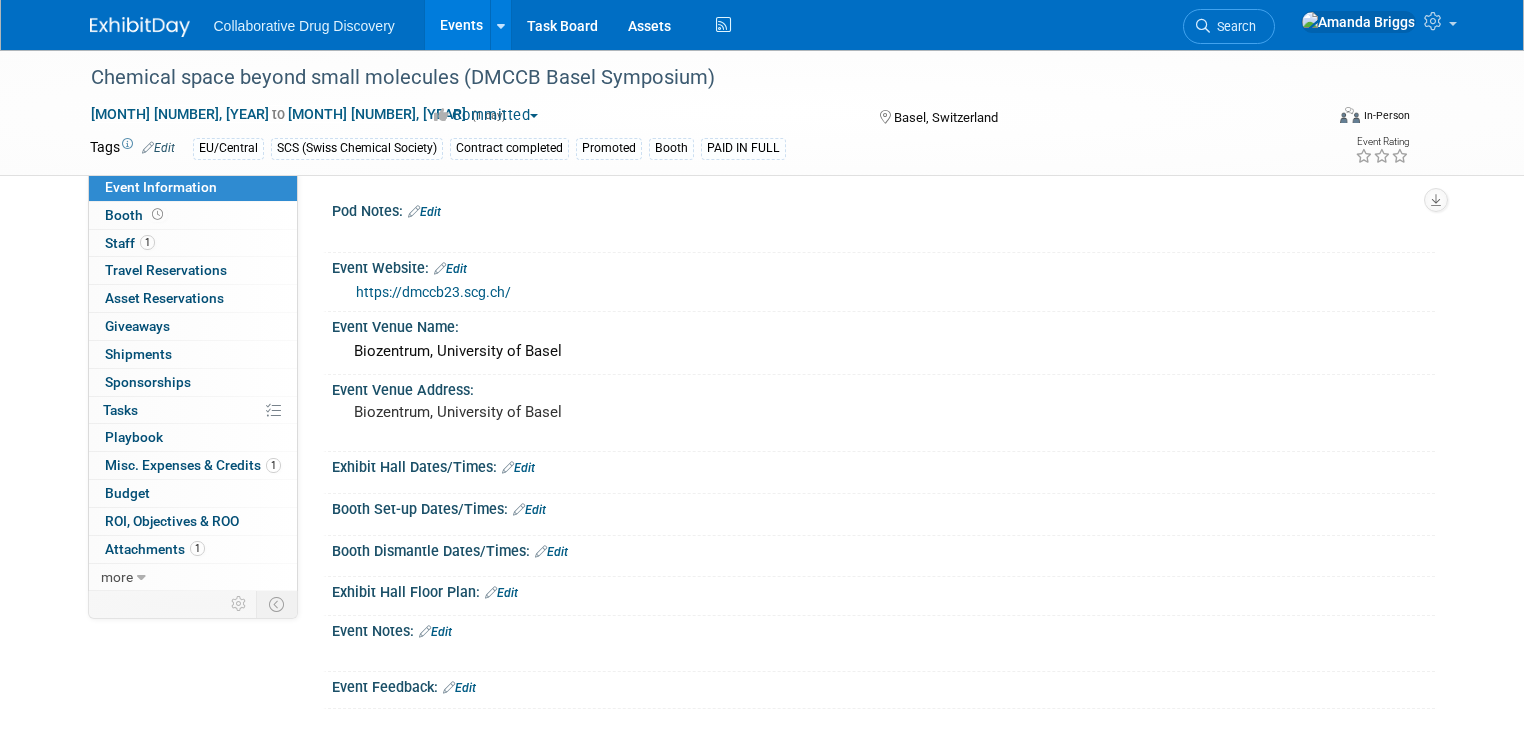scroll, scrollTop: 0, scrollLeft: 0, axis: both 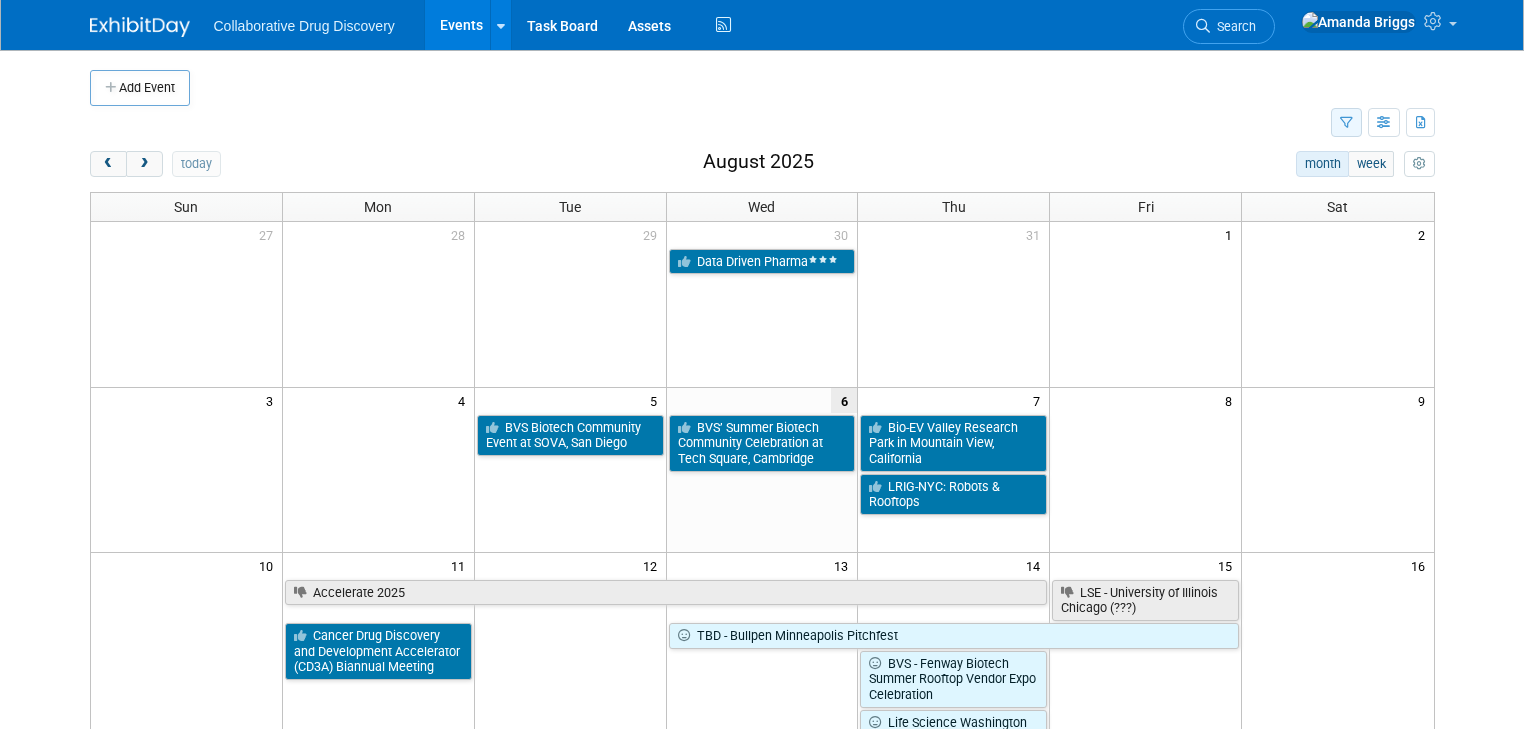 click at bounding box center (1346, 123) 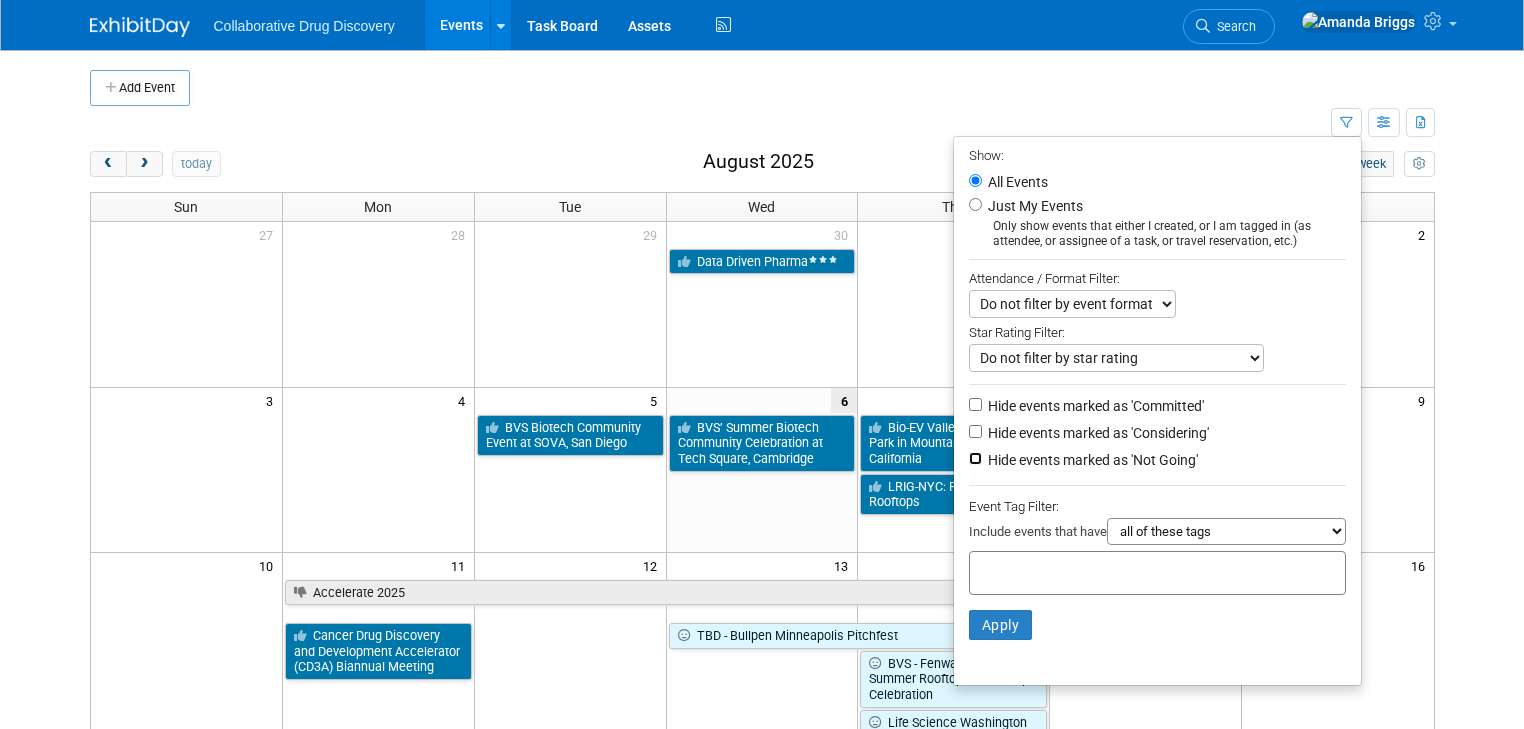 click on "Hide events marked as 'Not Going'" at bounding box center (975, 458) 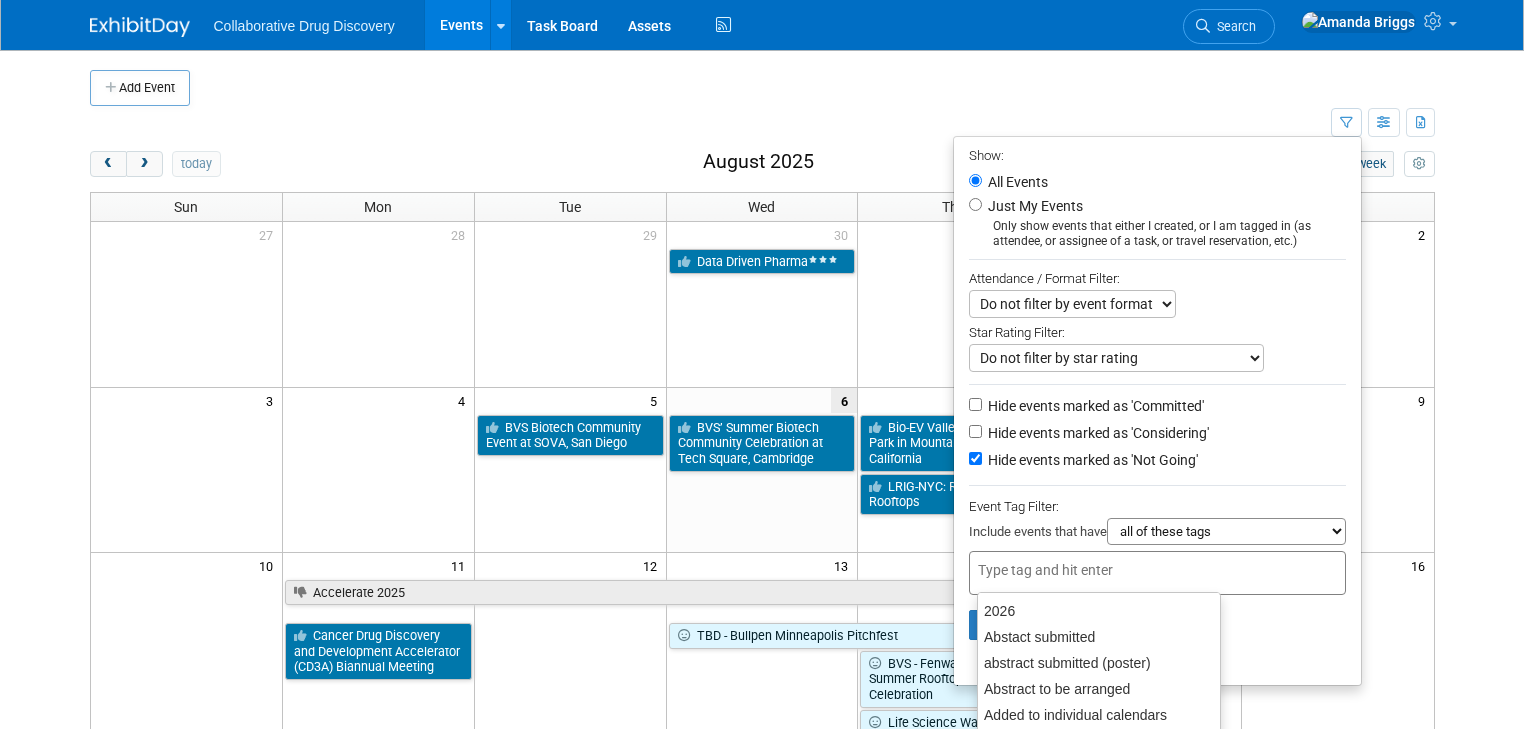click at bounding box center [1058, 570] 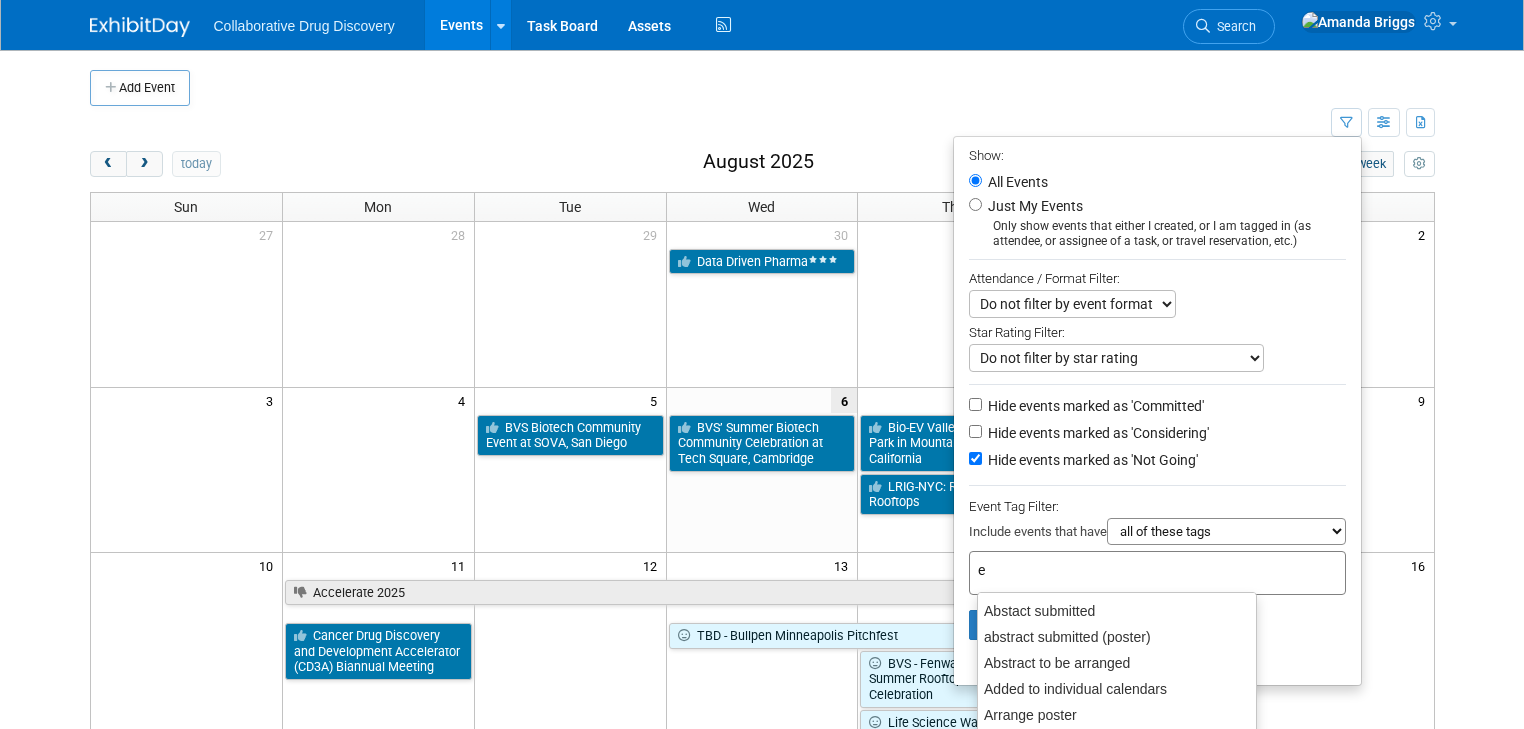 type on "eu" 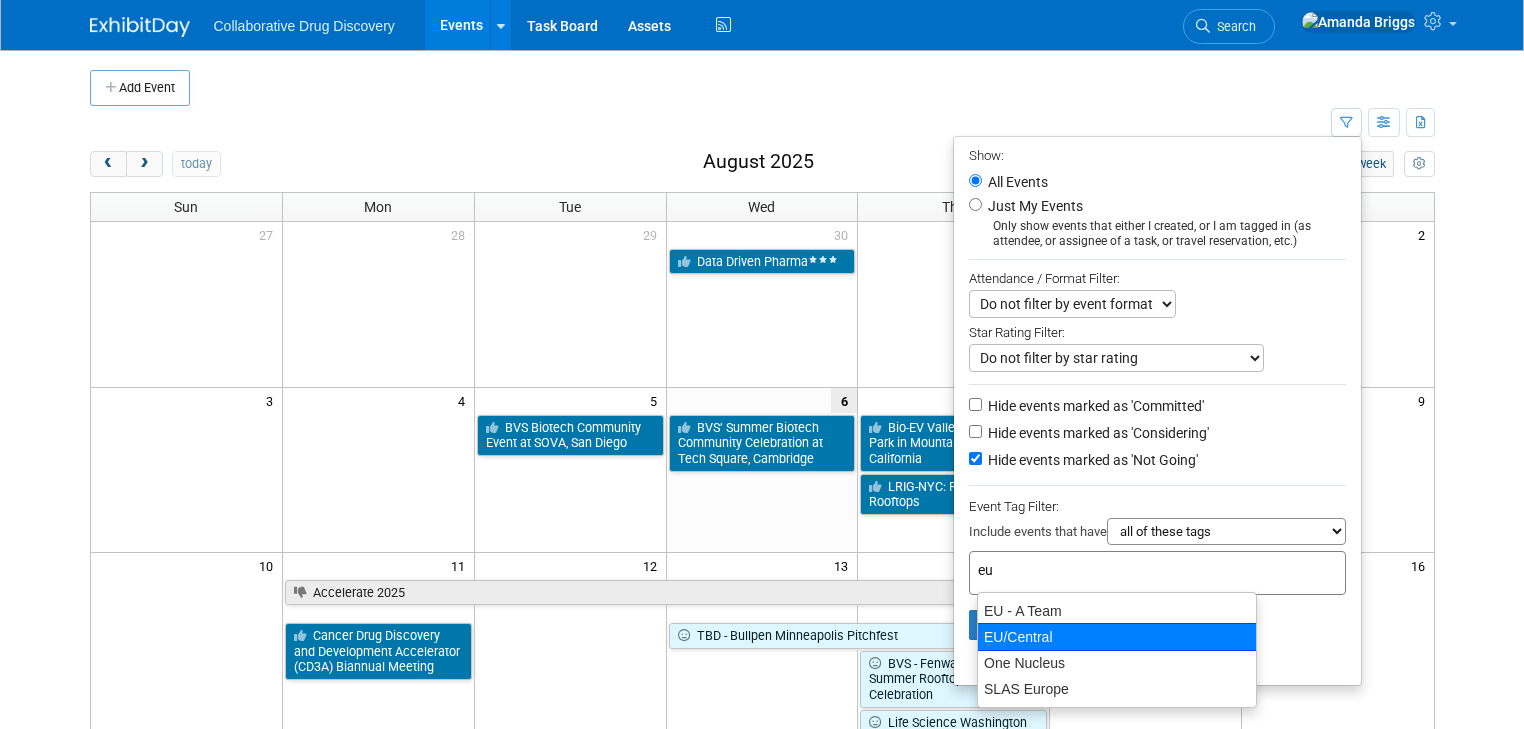 click on "EU/Central" at bounding box center (1117, 637) 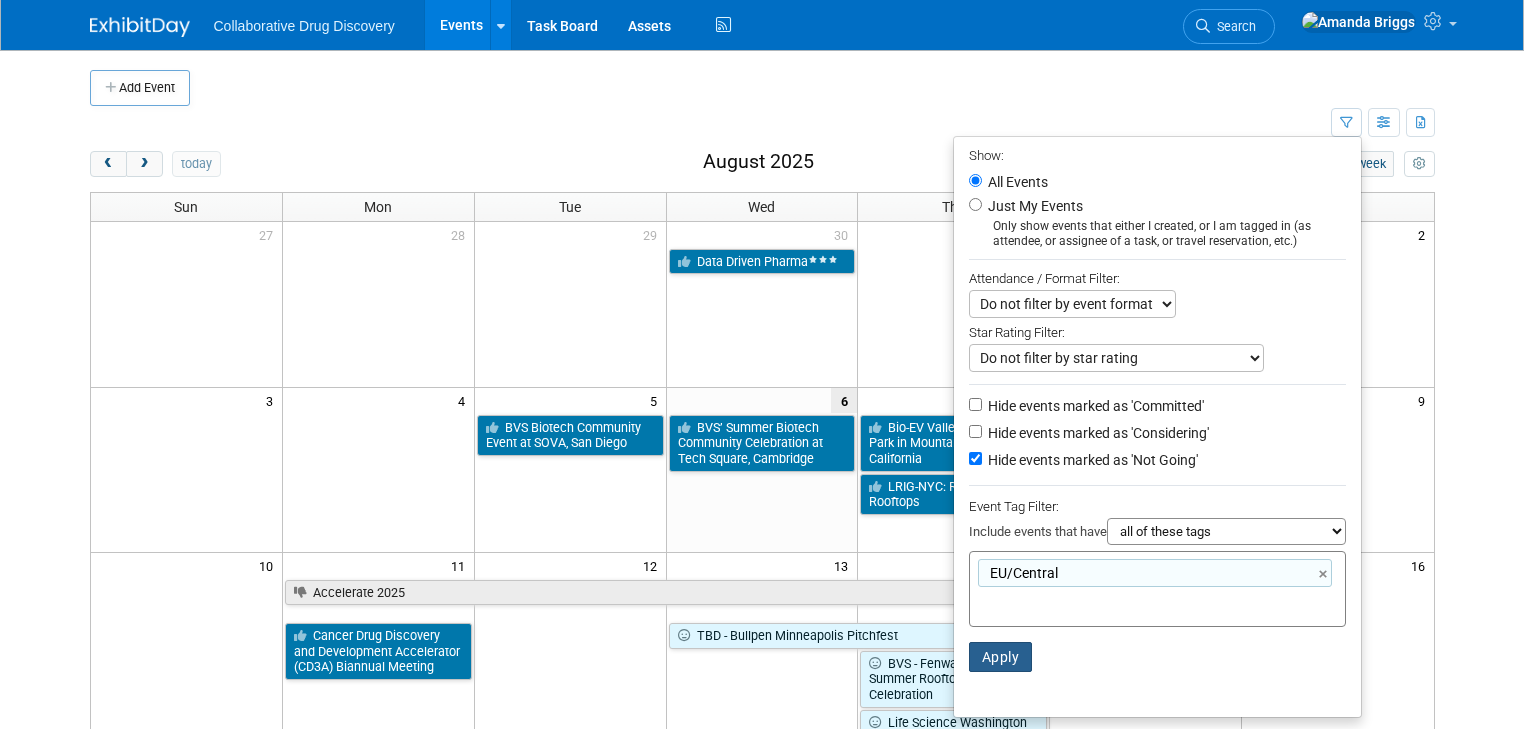 click on "Apply" at bounding box center [1001, 657] 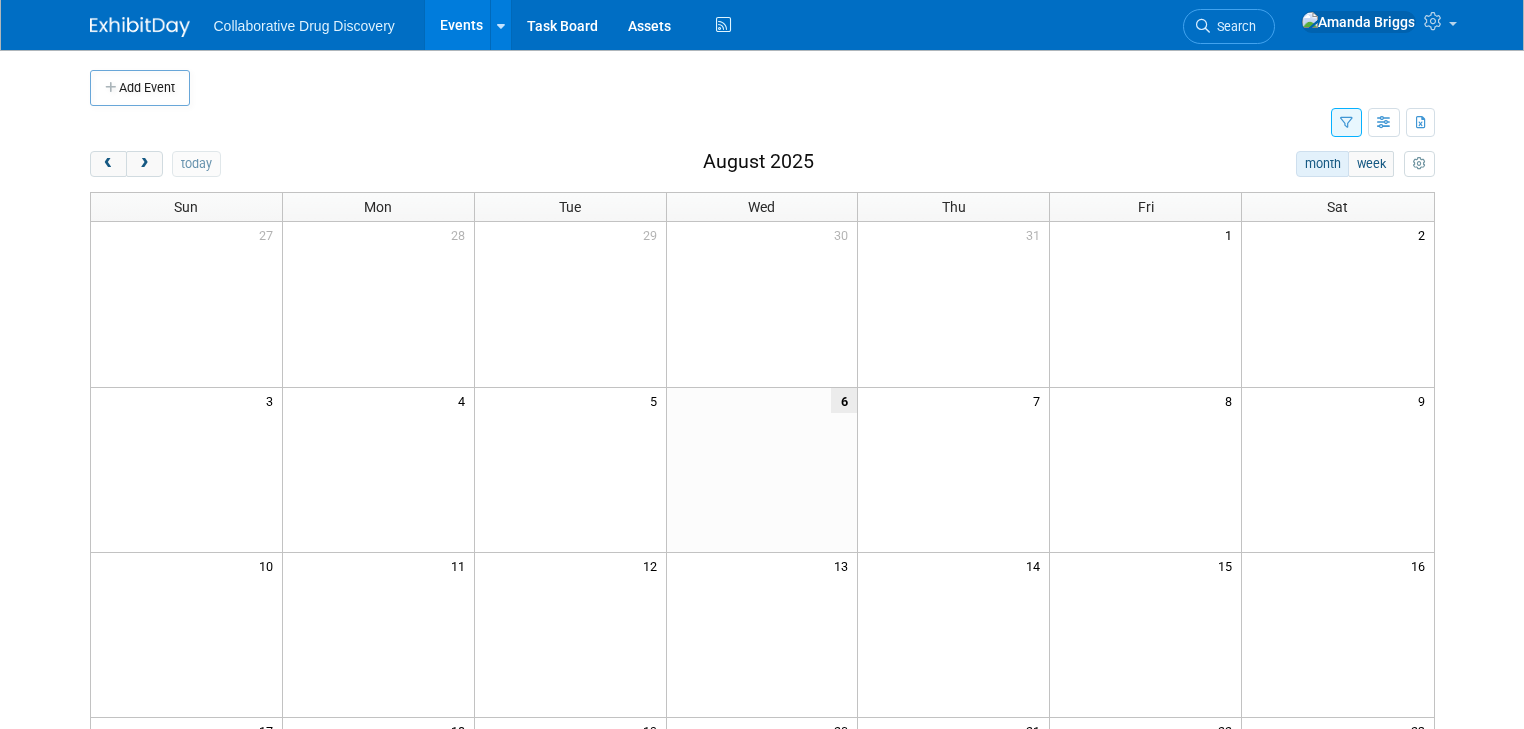 scroll, scrollTop: 0, scrollLeft: 0, axis: both 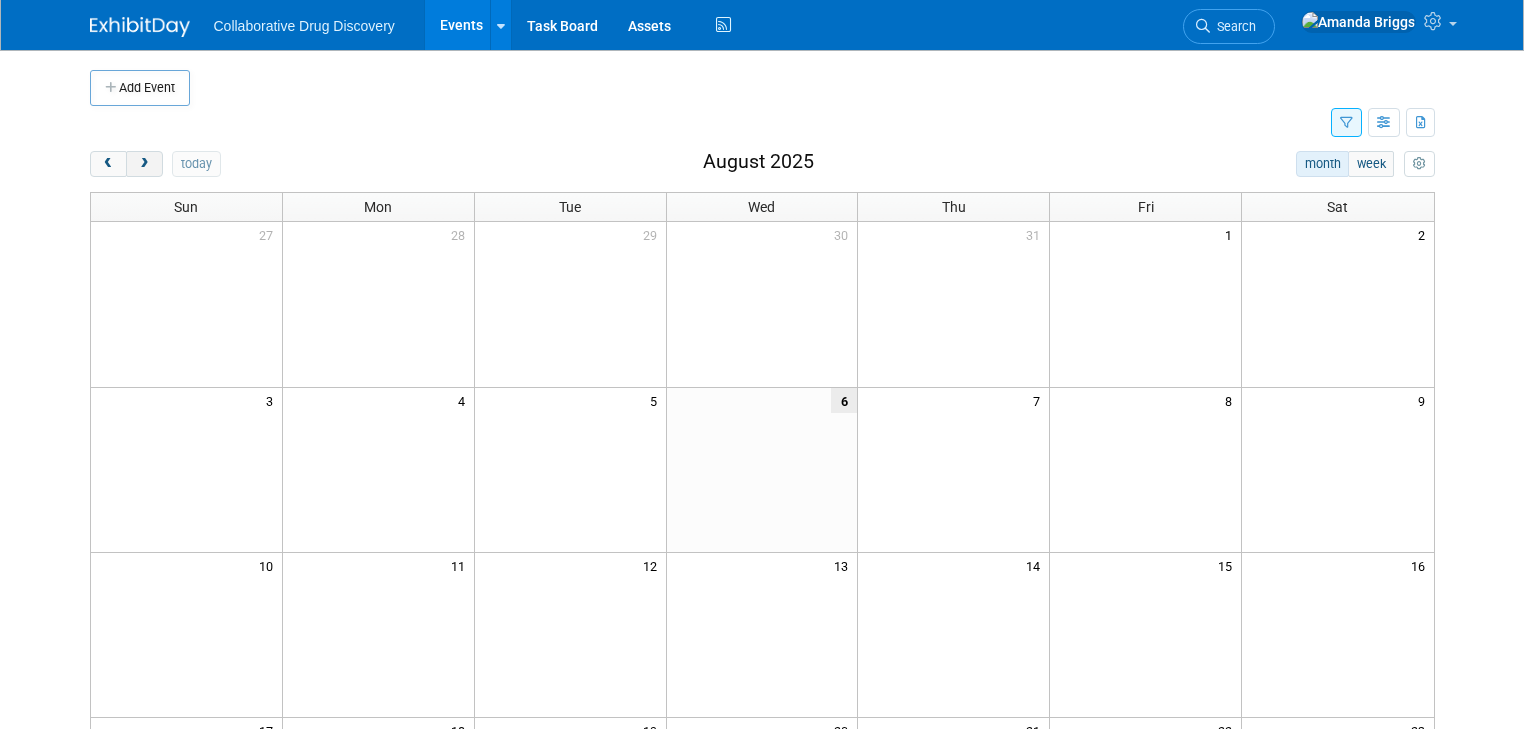 click at bounding box center [144, 164] 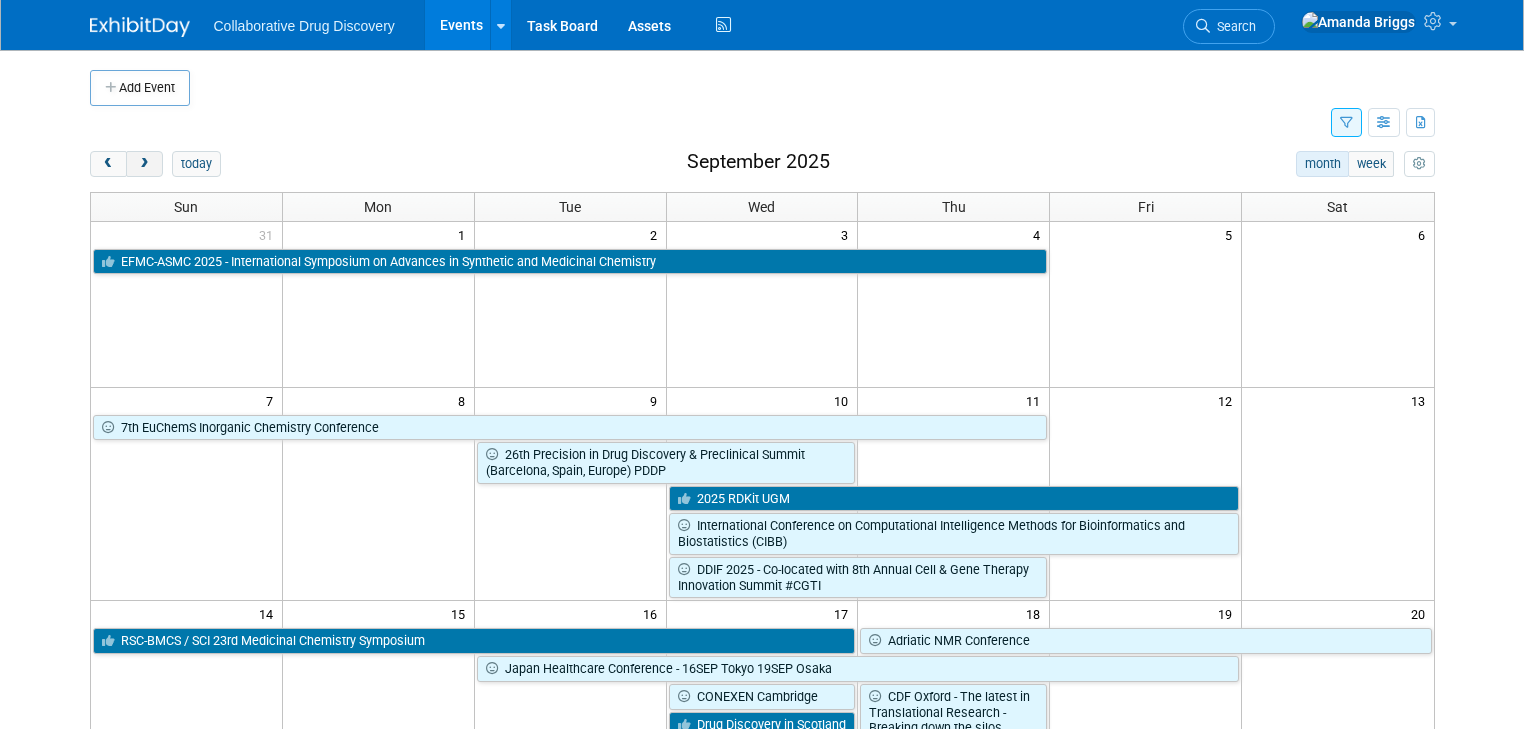 click at bounding box center (144, 164) 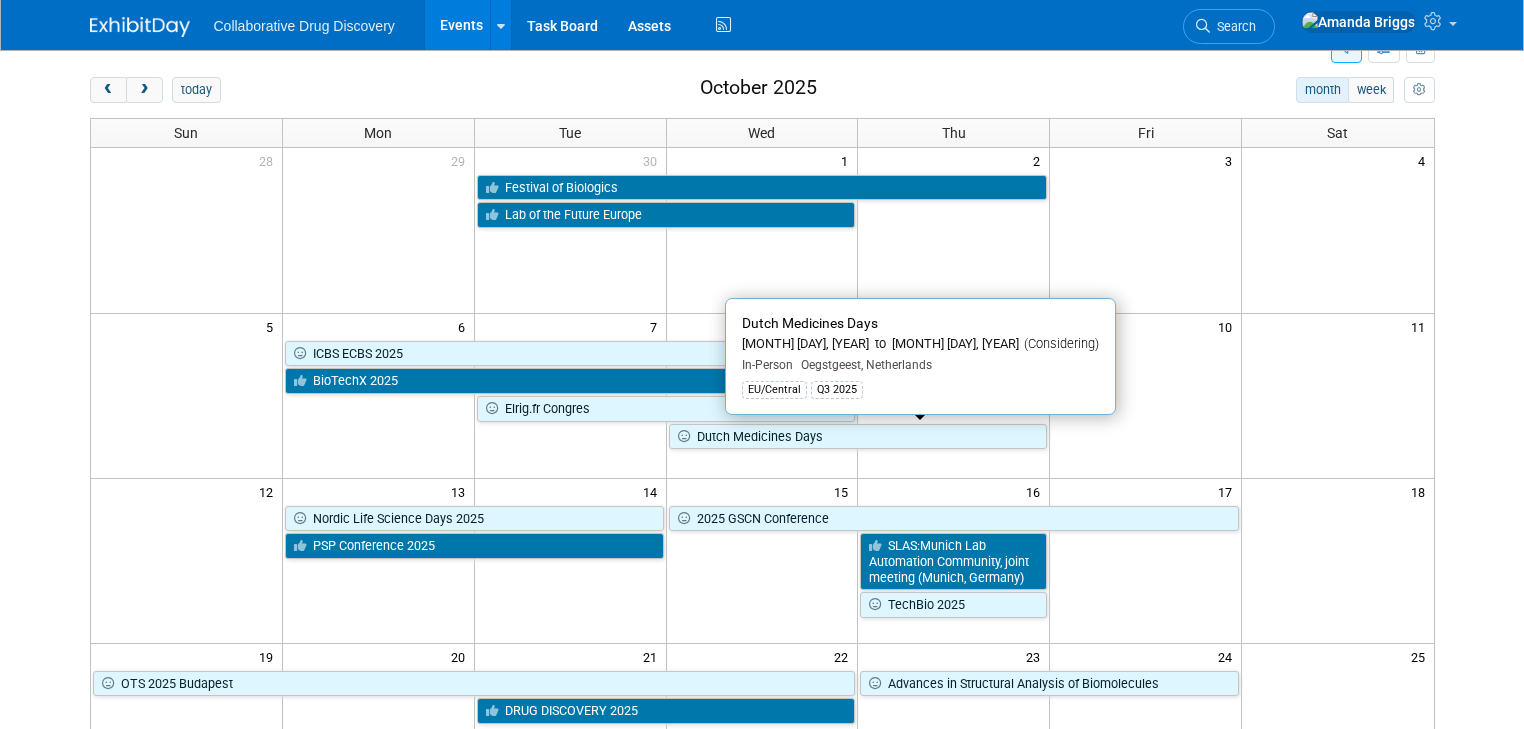 scroll, scrollTop: 0, scrollLeft: 0, axis: both 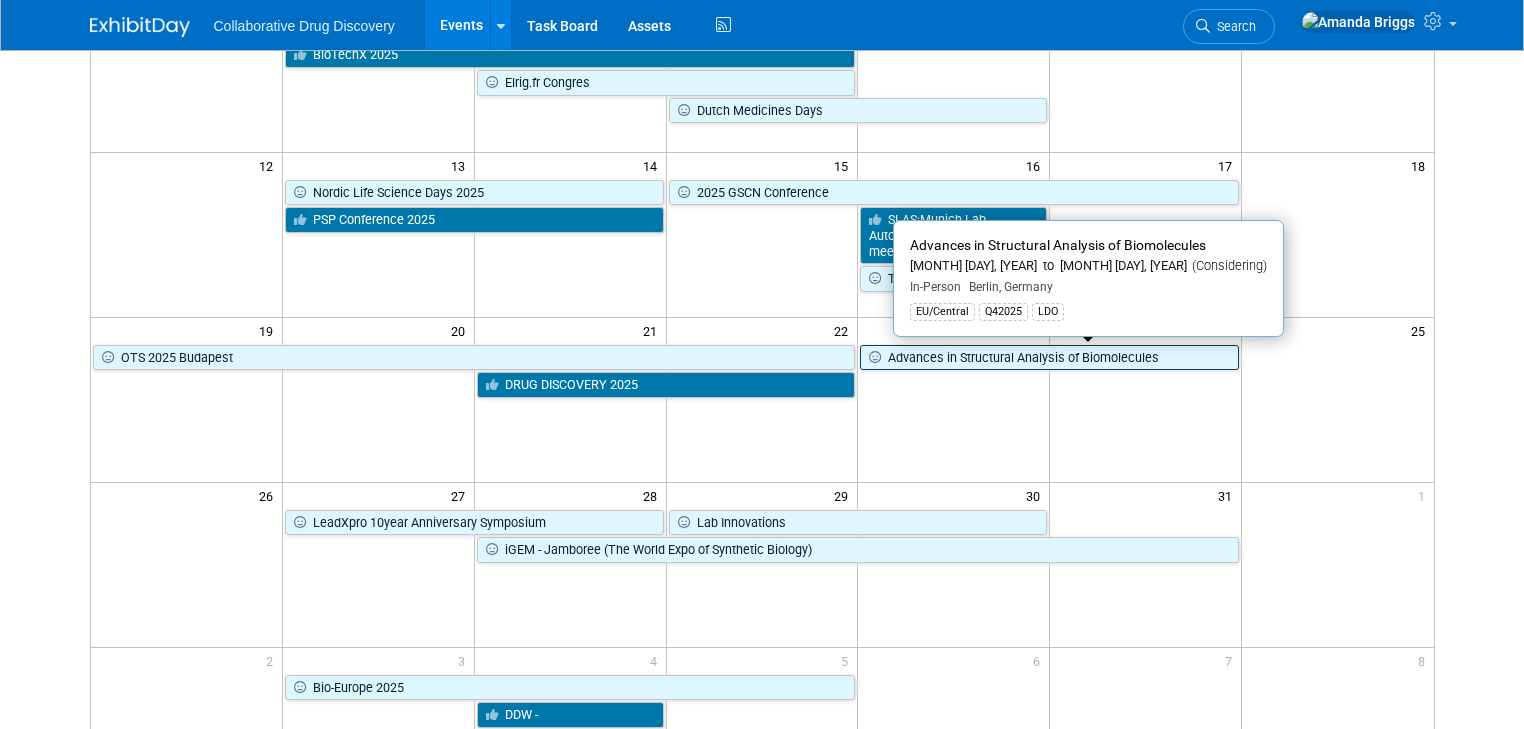 click on "Advances in Structural Analysis of Biomolecules" at bounding box center (1049, 358) 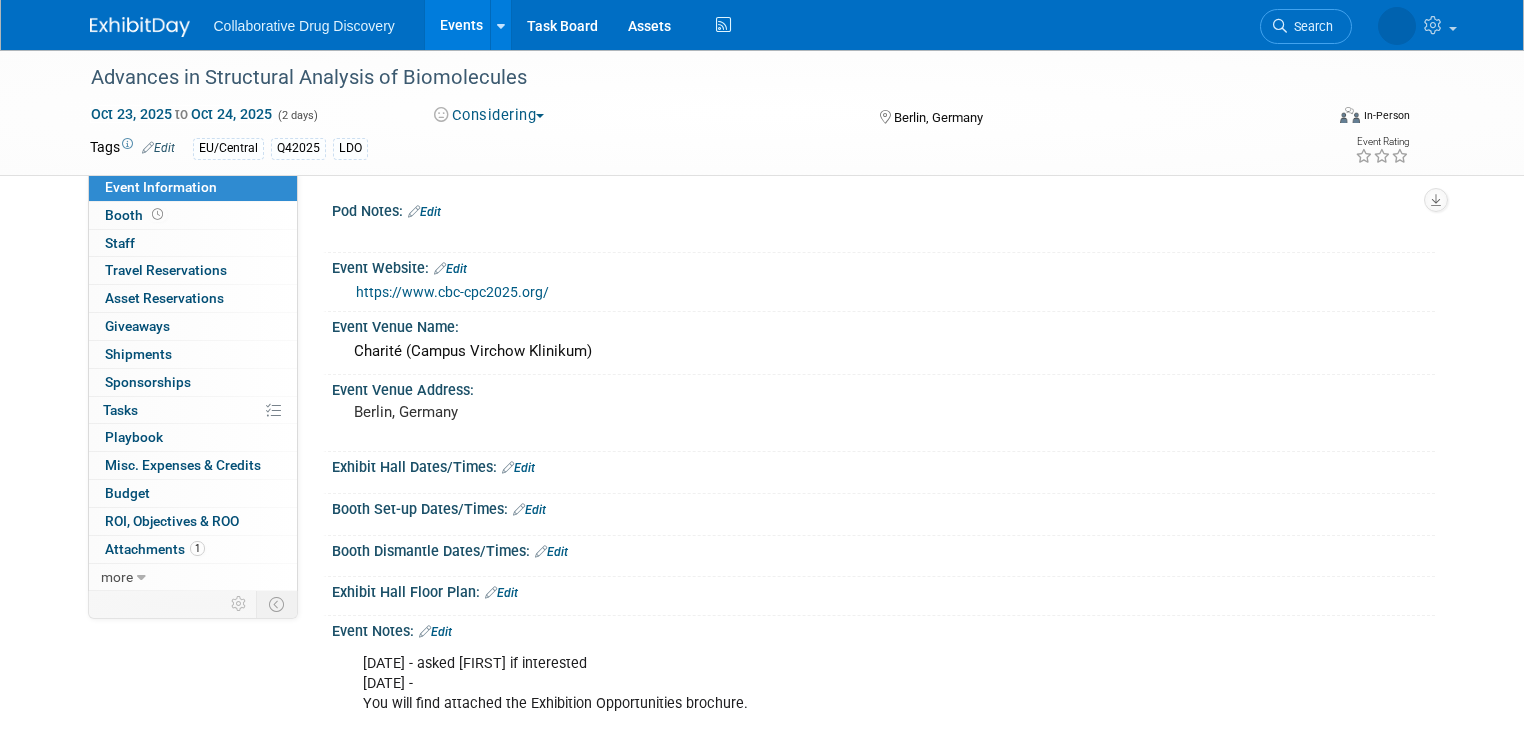 scroll, scrollTop: 0, scrollLeft: 0, axis: both 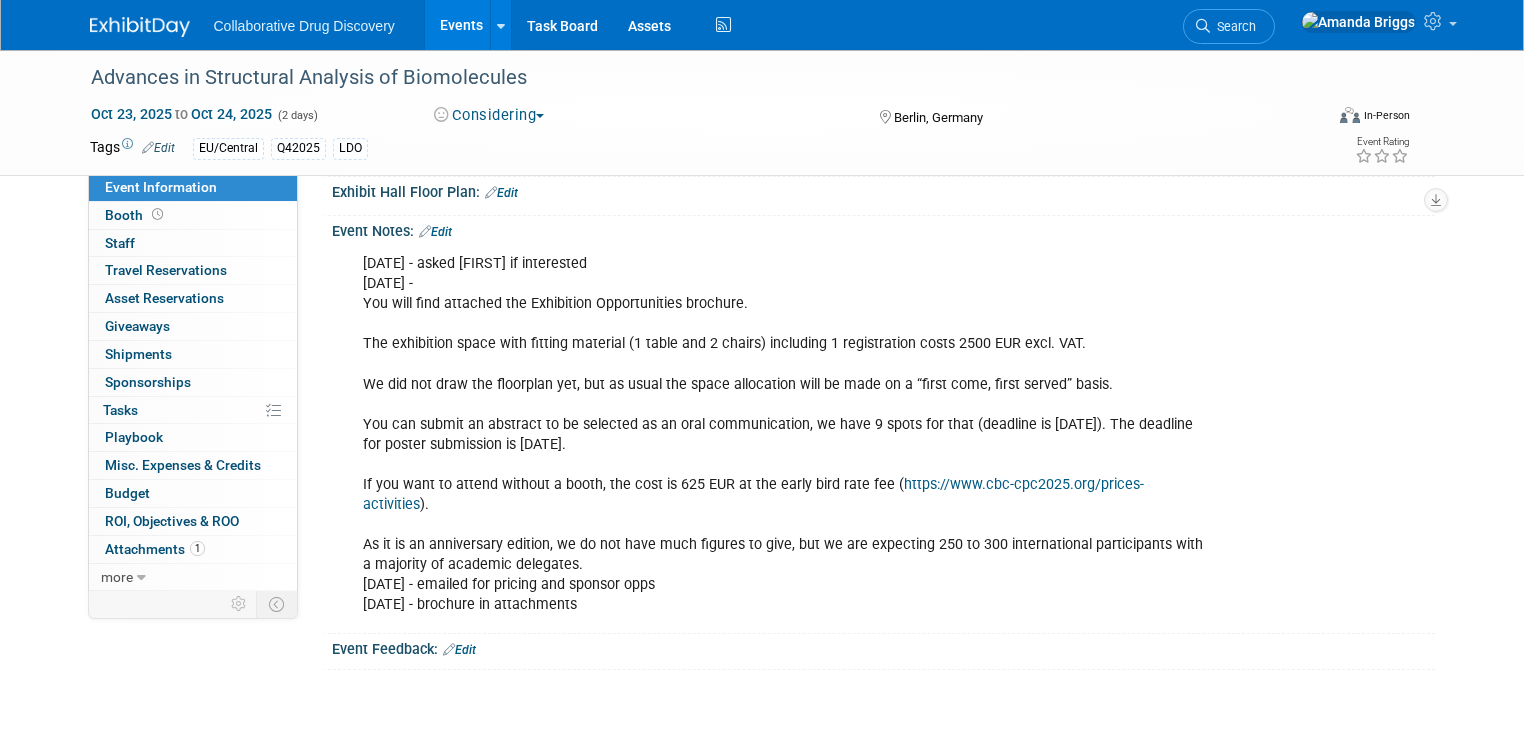 click on "Events" at bounding box center [461, 25] 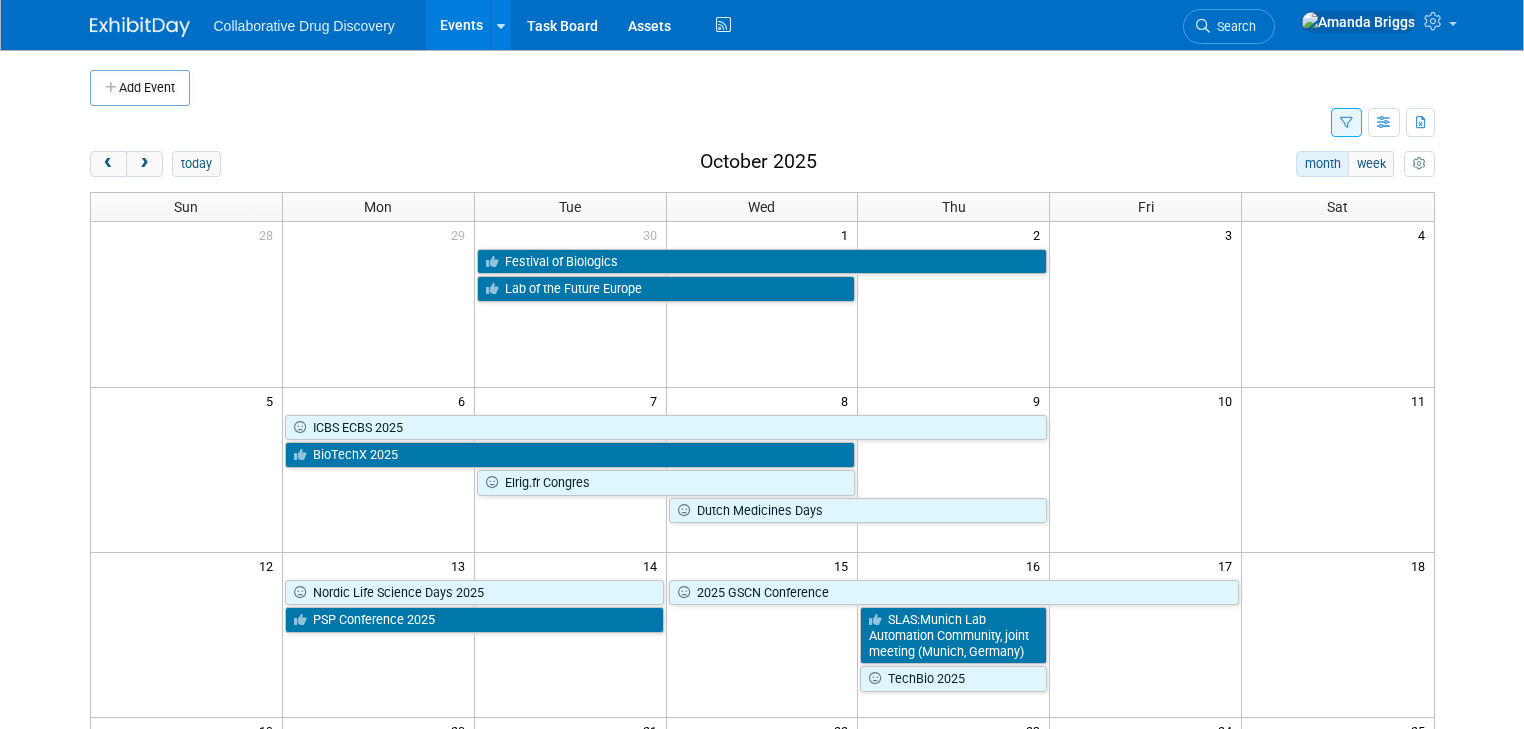 scroll, scrollTop: 0, scrollLeft: 0, axis: both 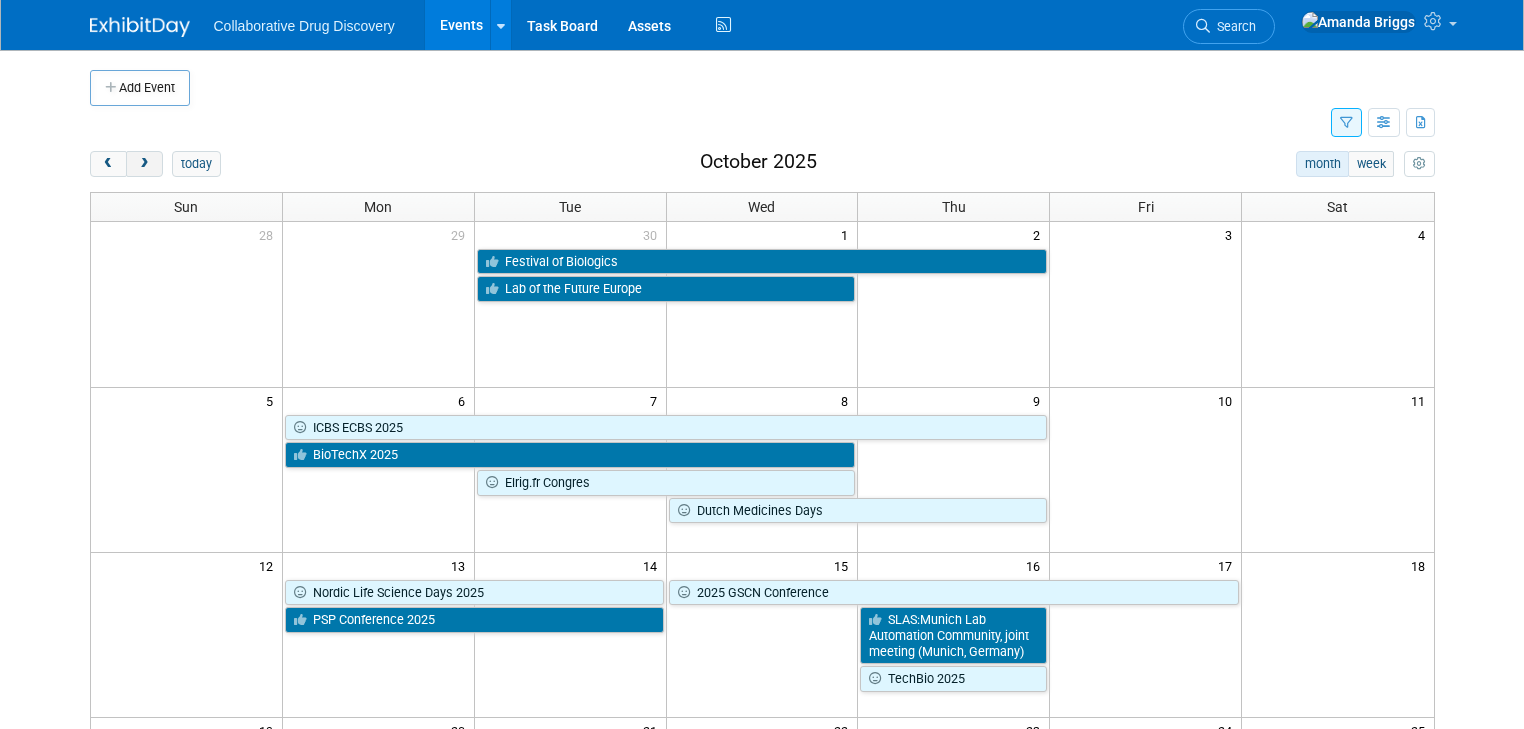 drag, startPoint x: 131, startPoint y: 163, endPoint x: 196, endPoint y: 178, distance: 66.70832 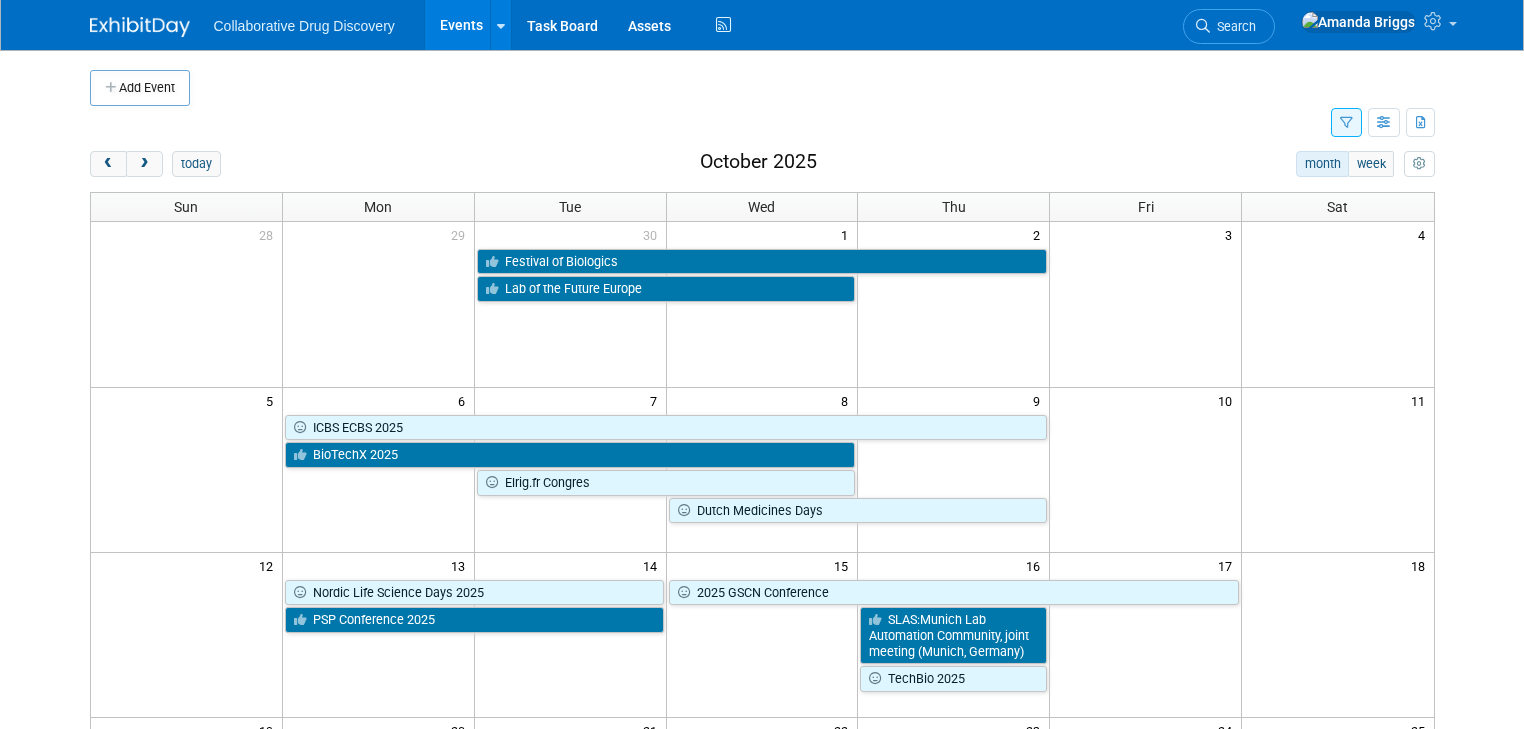 click at bounding box center [144, 164] 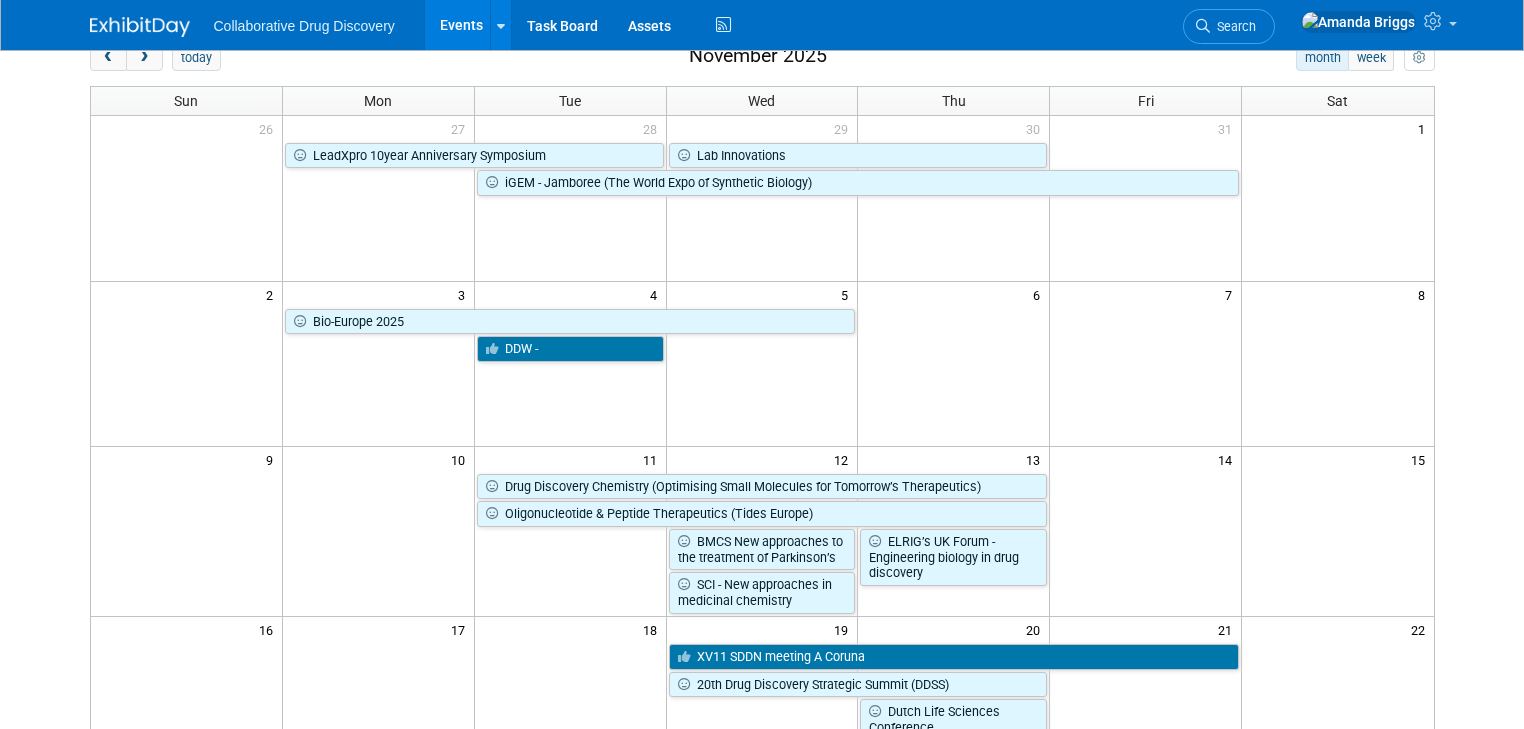scroll, scrollTop: 0, scrollLeft: 0, axis: both 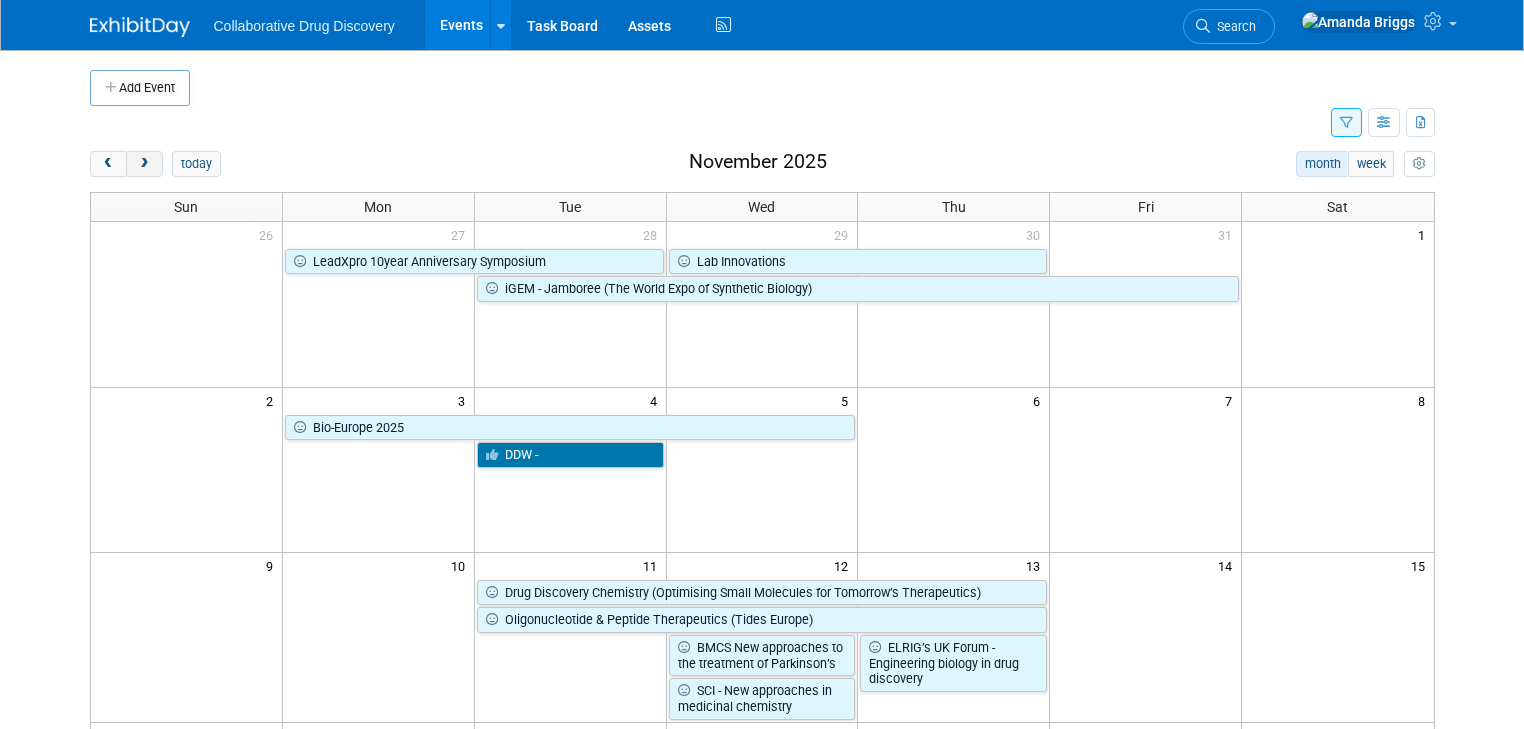 click at bounding box center (144, 164) 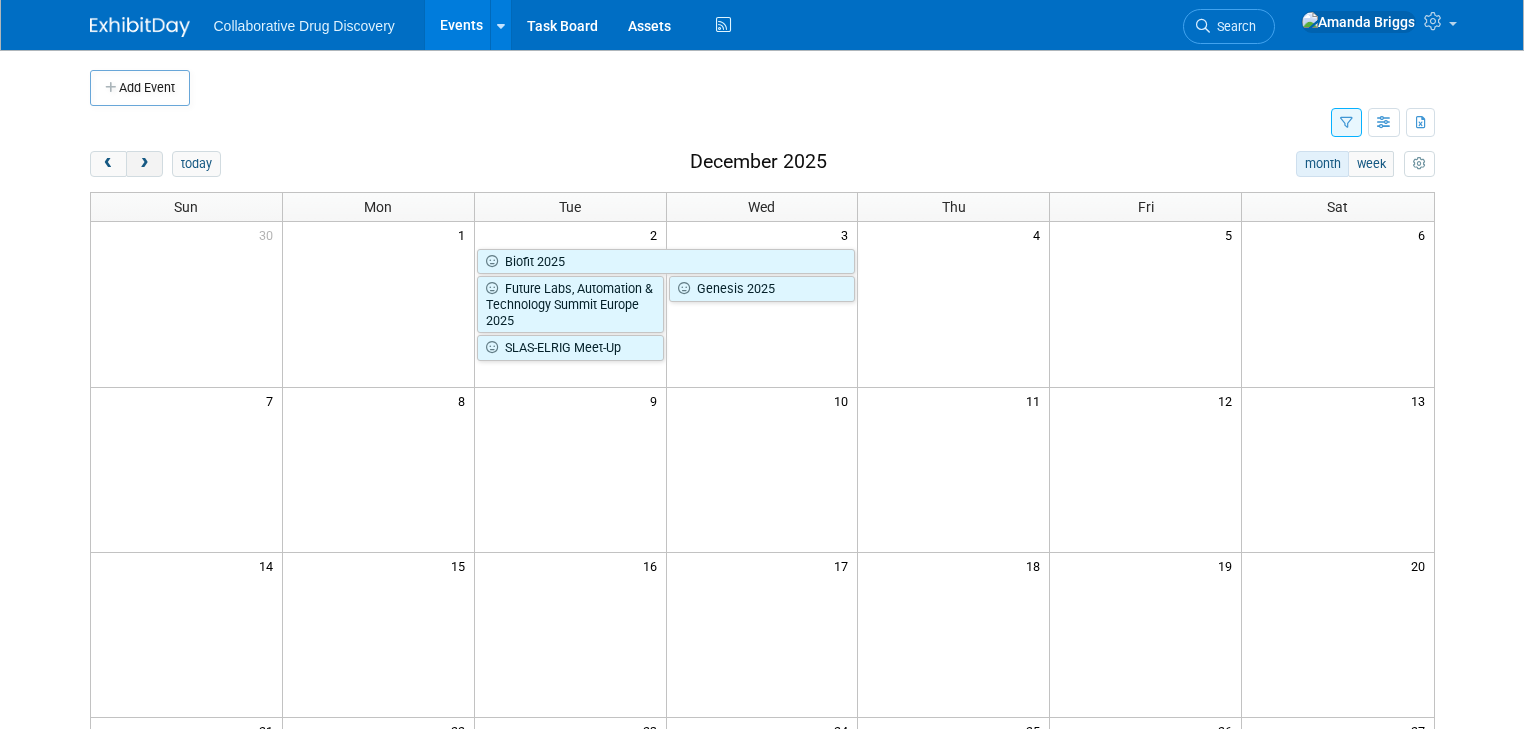 click at bounding box center [144, 164] 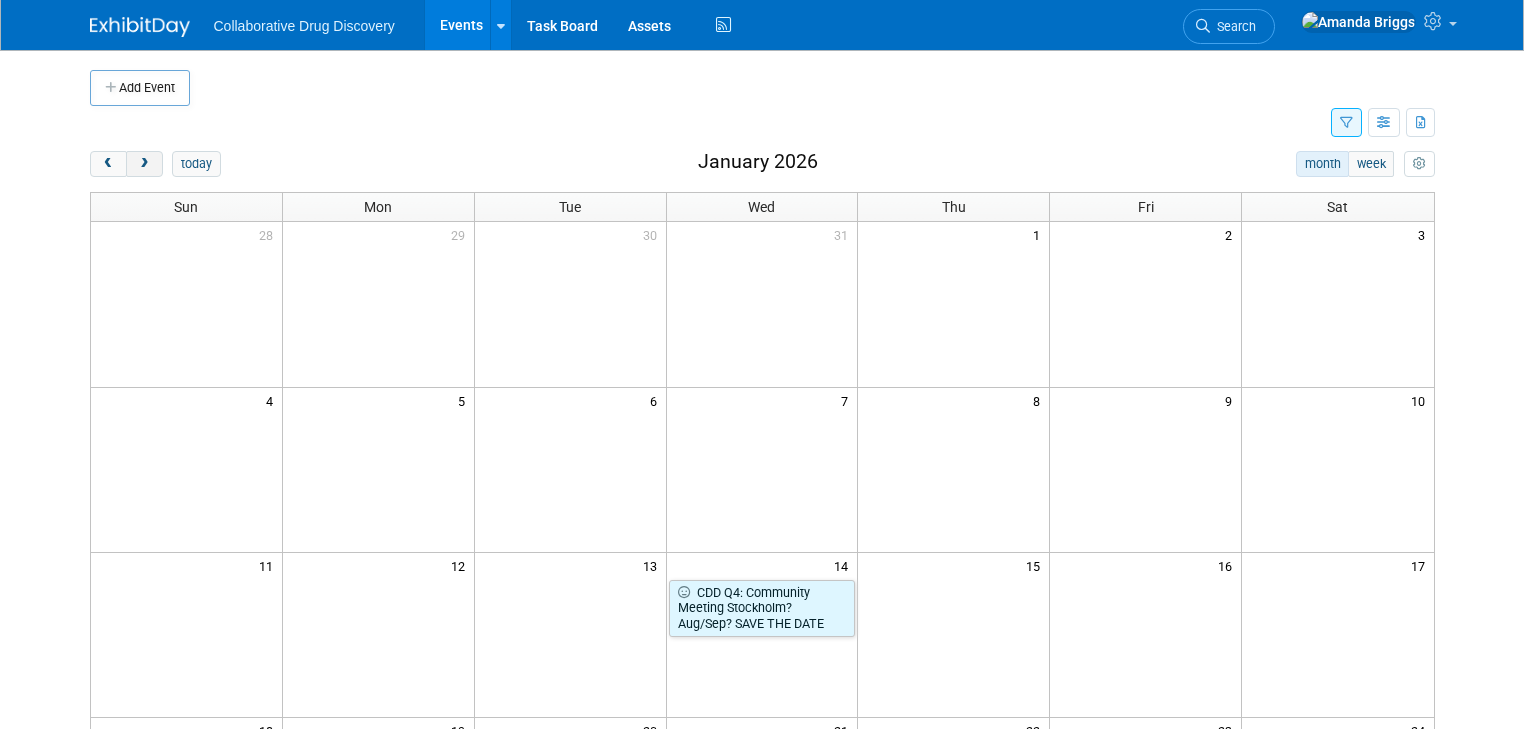 click at bounding box center (144, 164) 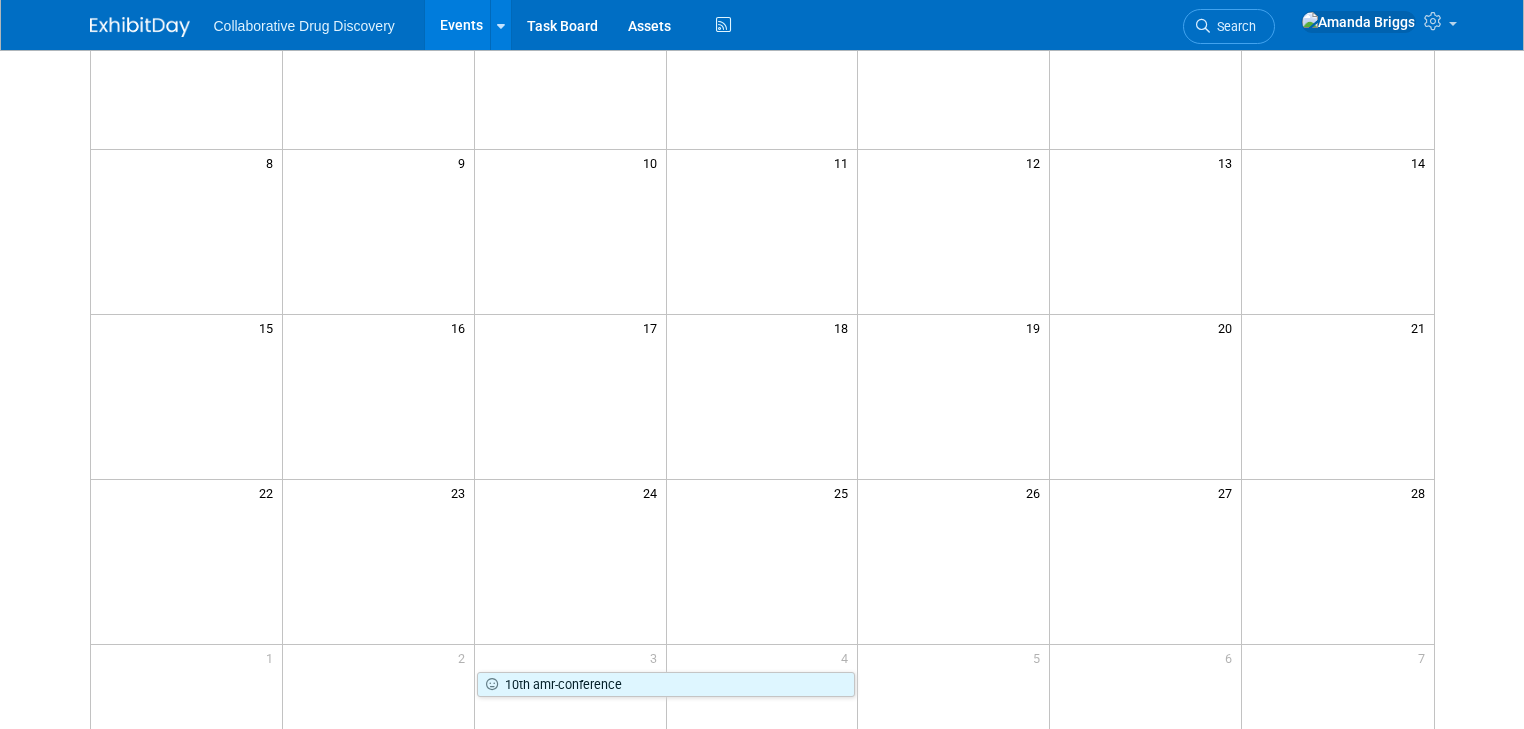 scroll, scrollTop: 240, scrollLeft: 0, axis: vertical 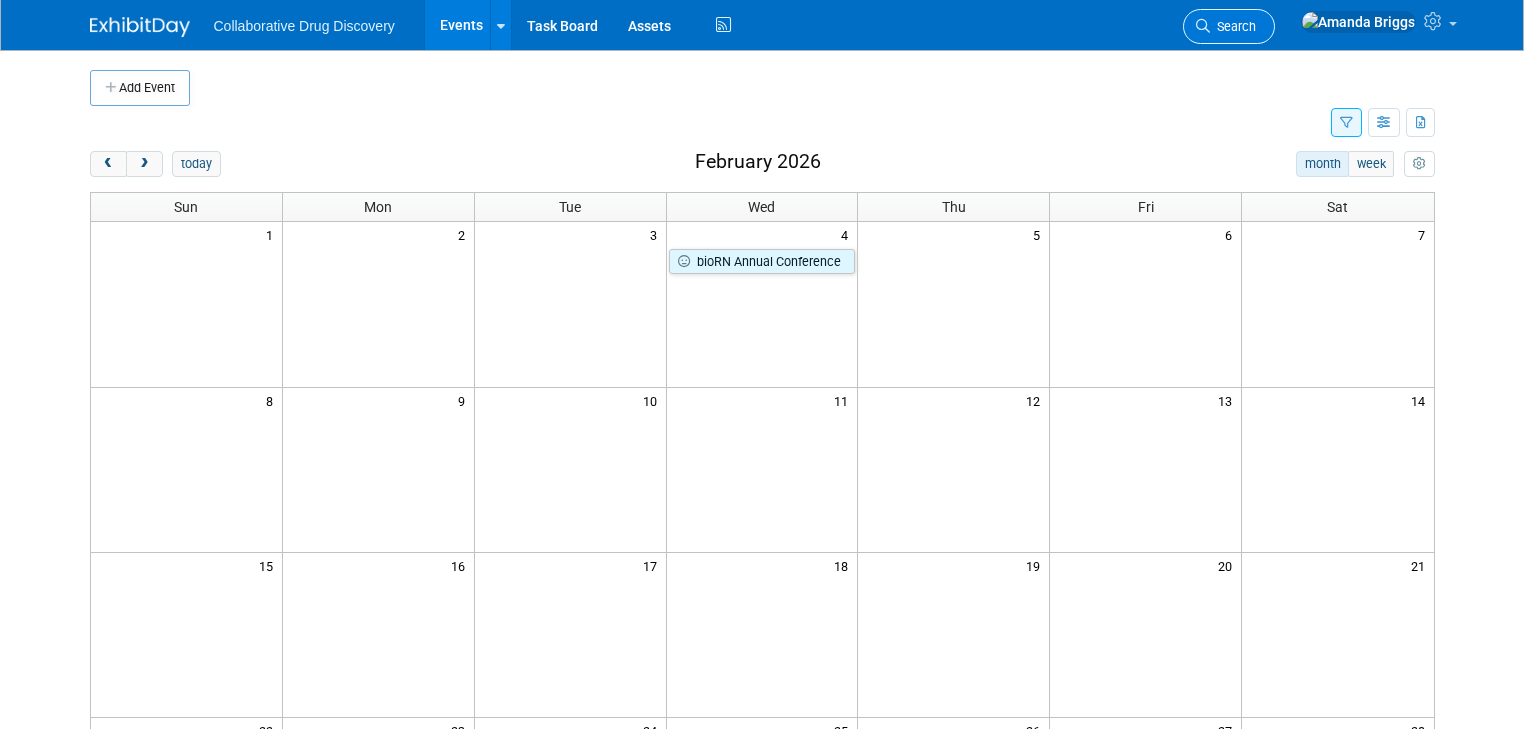click on "Search" at bounding box center [1233, 26] 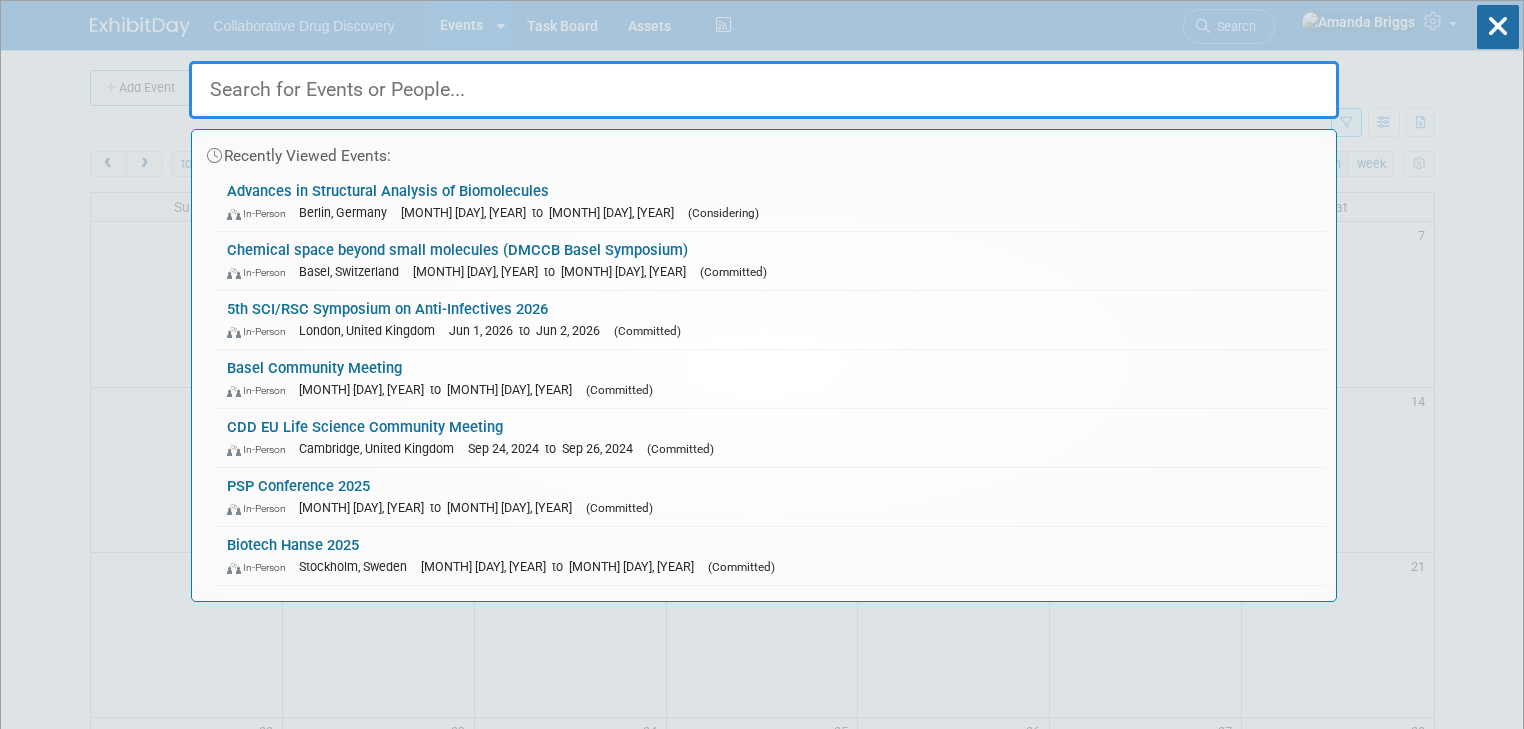click at bounding box center (764, 90) 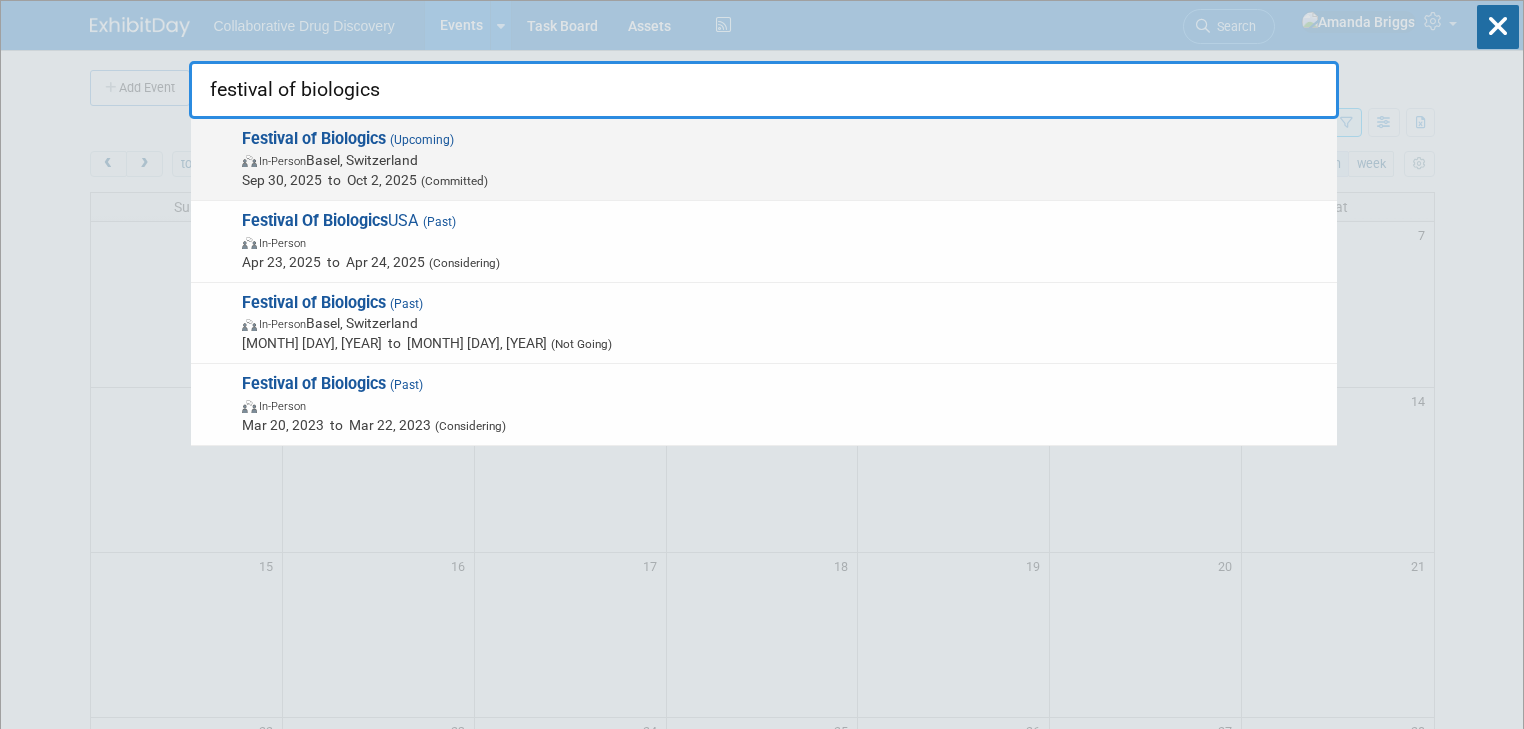 type on "festival of biologics" 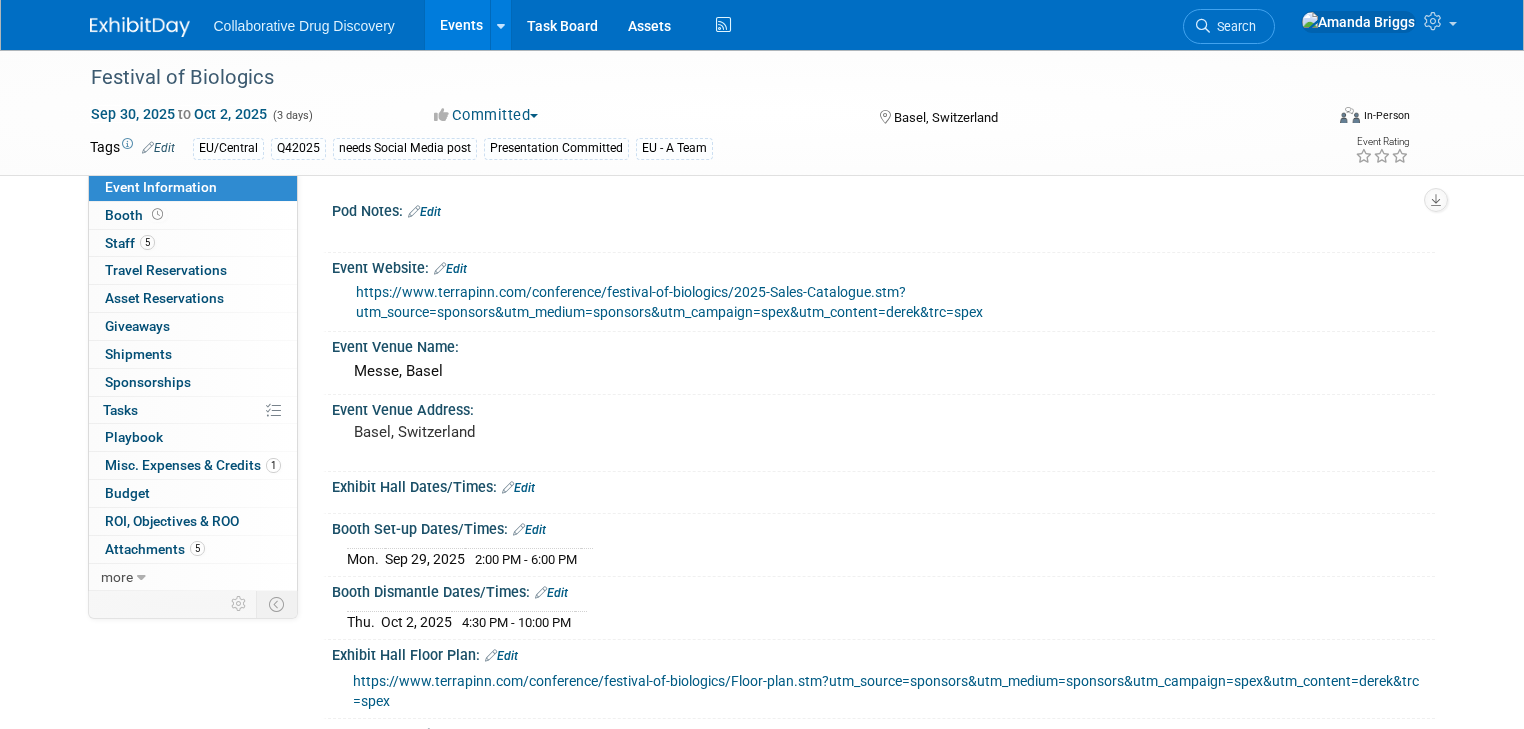 scroll, scrollTop: 0, scrollLeft: 0, axis: both 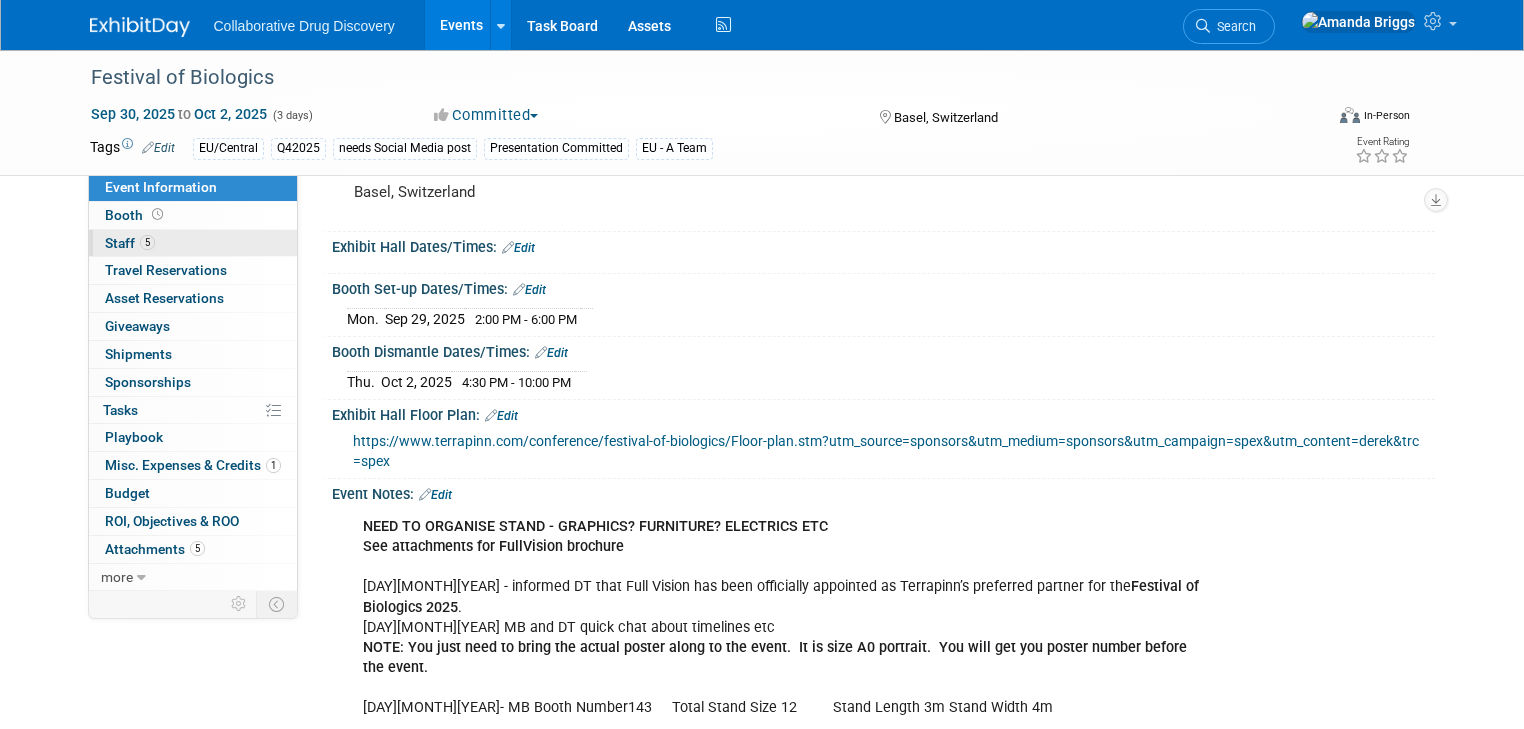 click on "Staff 5" at bounding box center (130, 243) 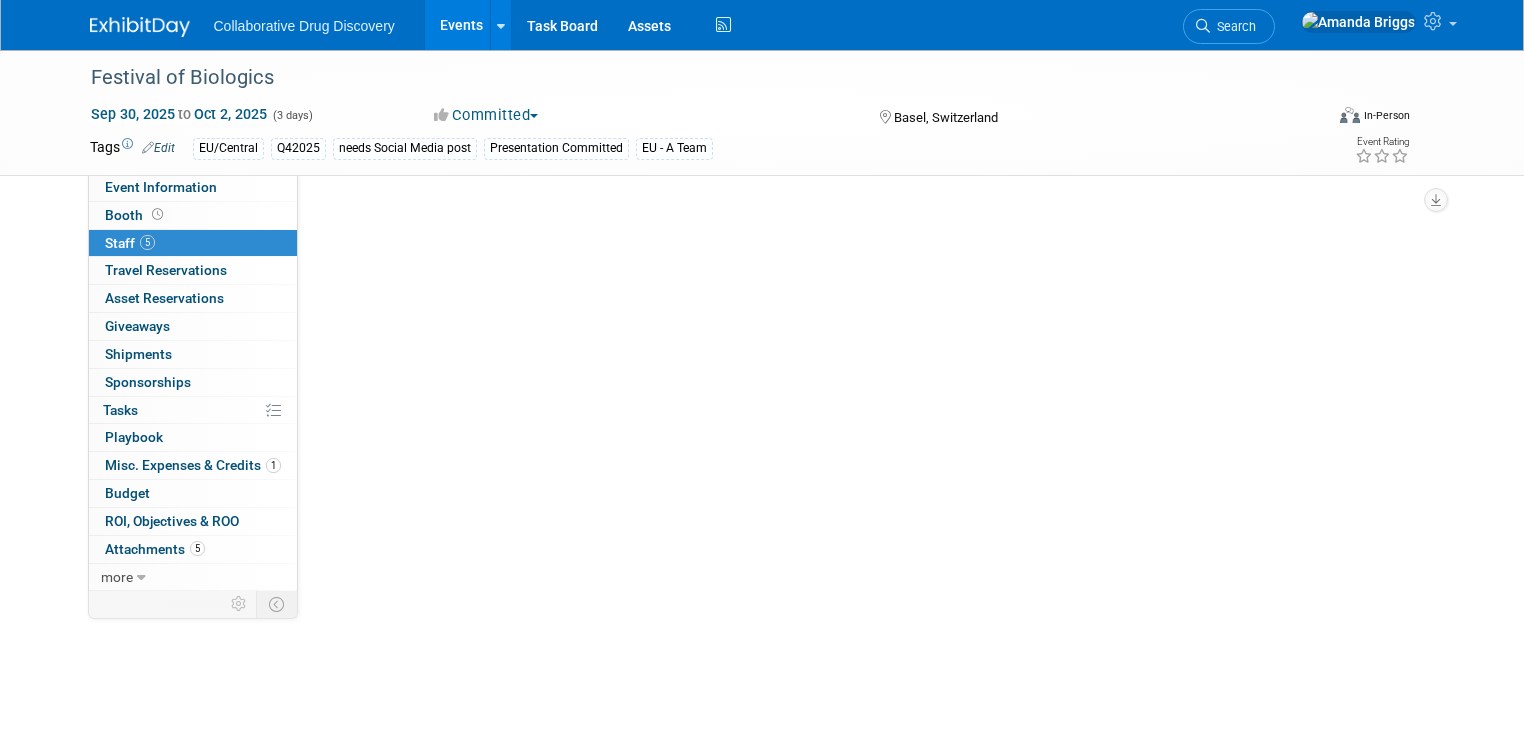 scroll, scrollTop: 0, scrollLeft: 0, axis: both 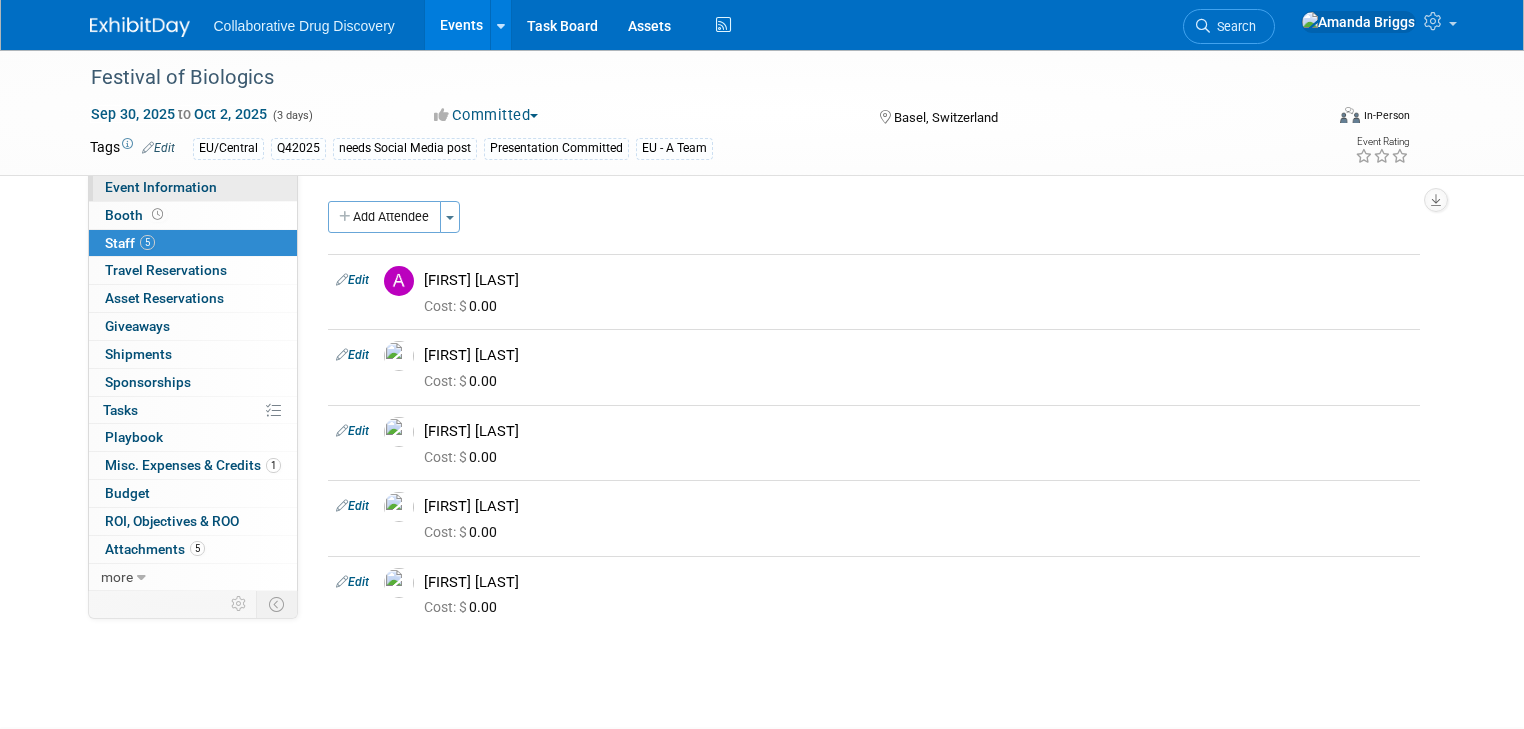 click on "Event Information" at bounding box center [161, 187] 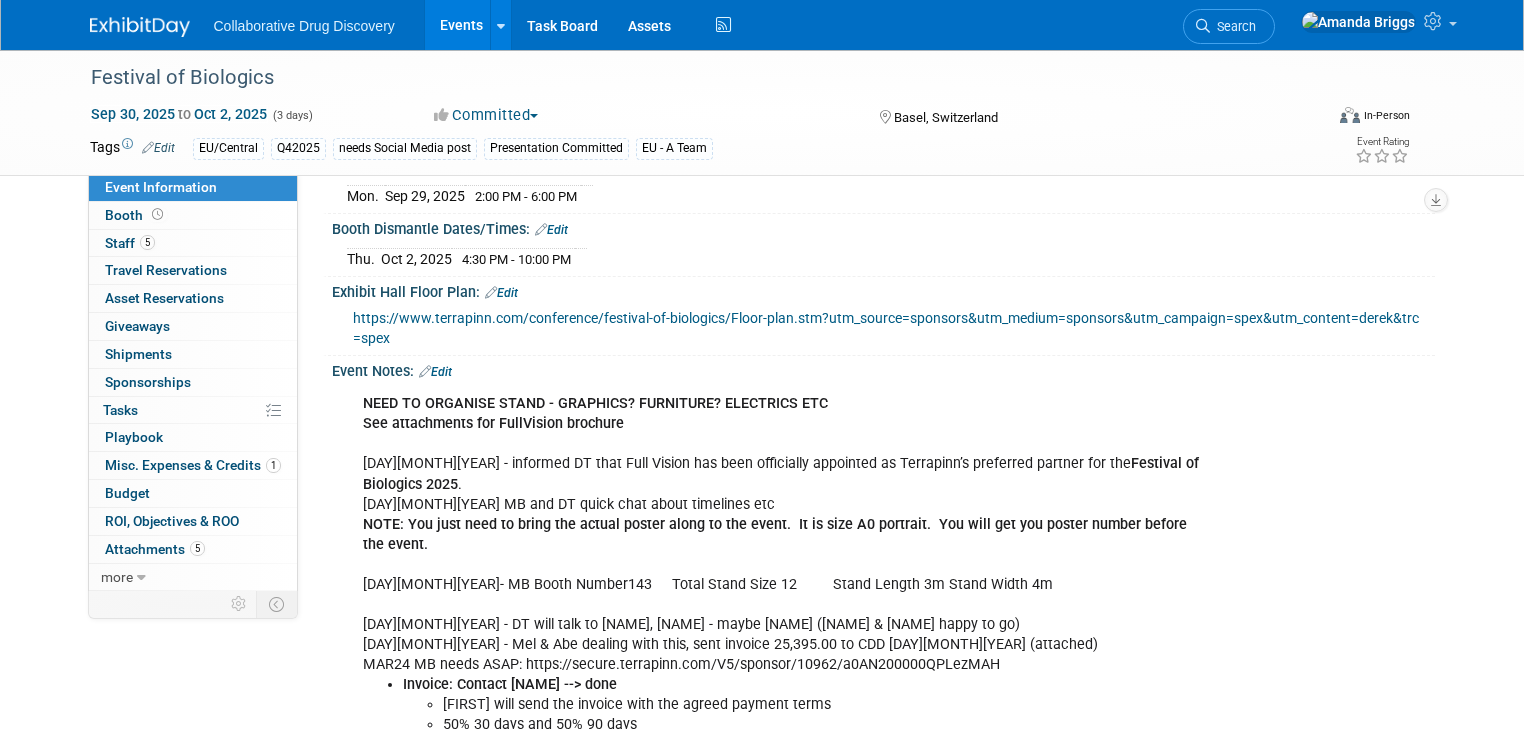 scroll, scrollTop: 400, scrollLeft: 0, axis: vertical 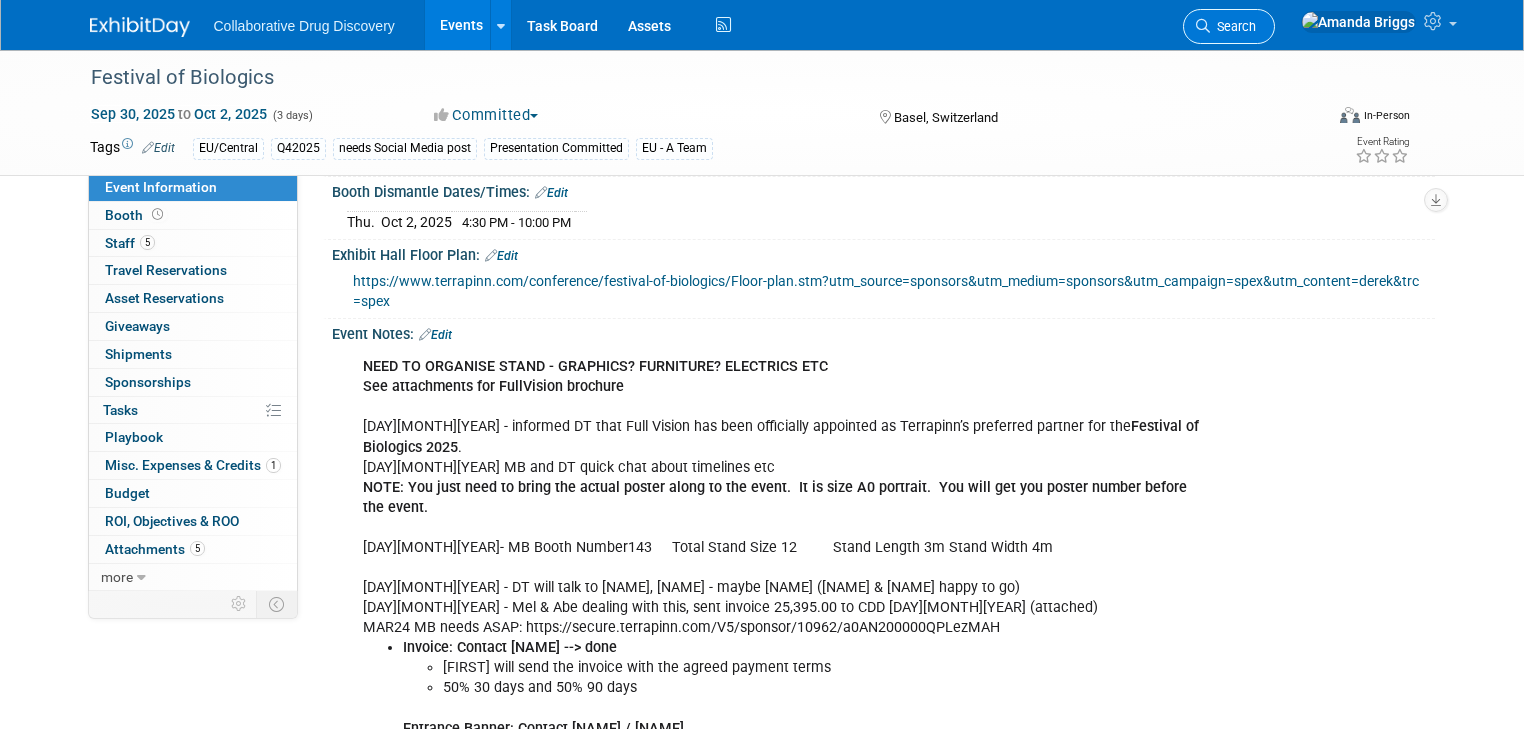 click on "Search" at bounding box center [1233, 26] 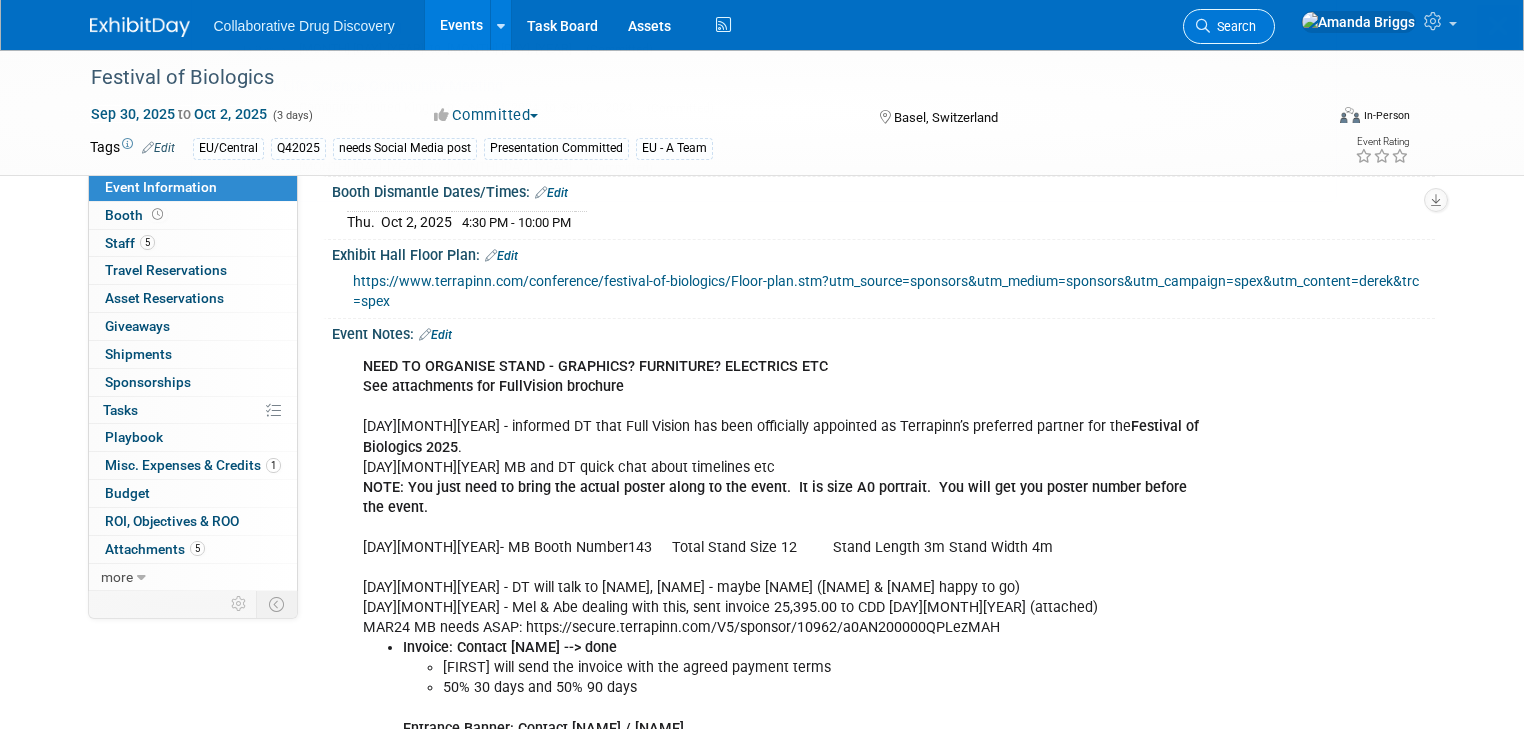 scroll, scrollTop: 0, scrollLeft: 0, axis: both 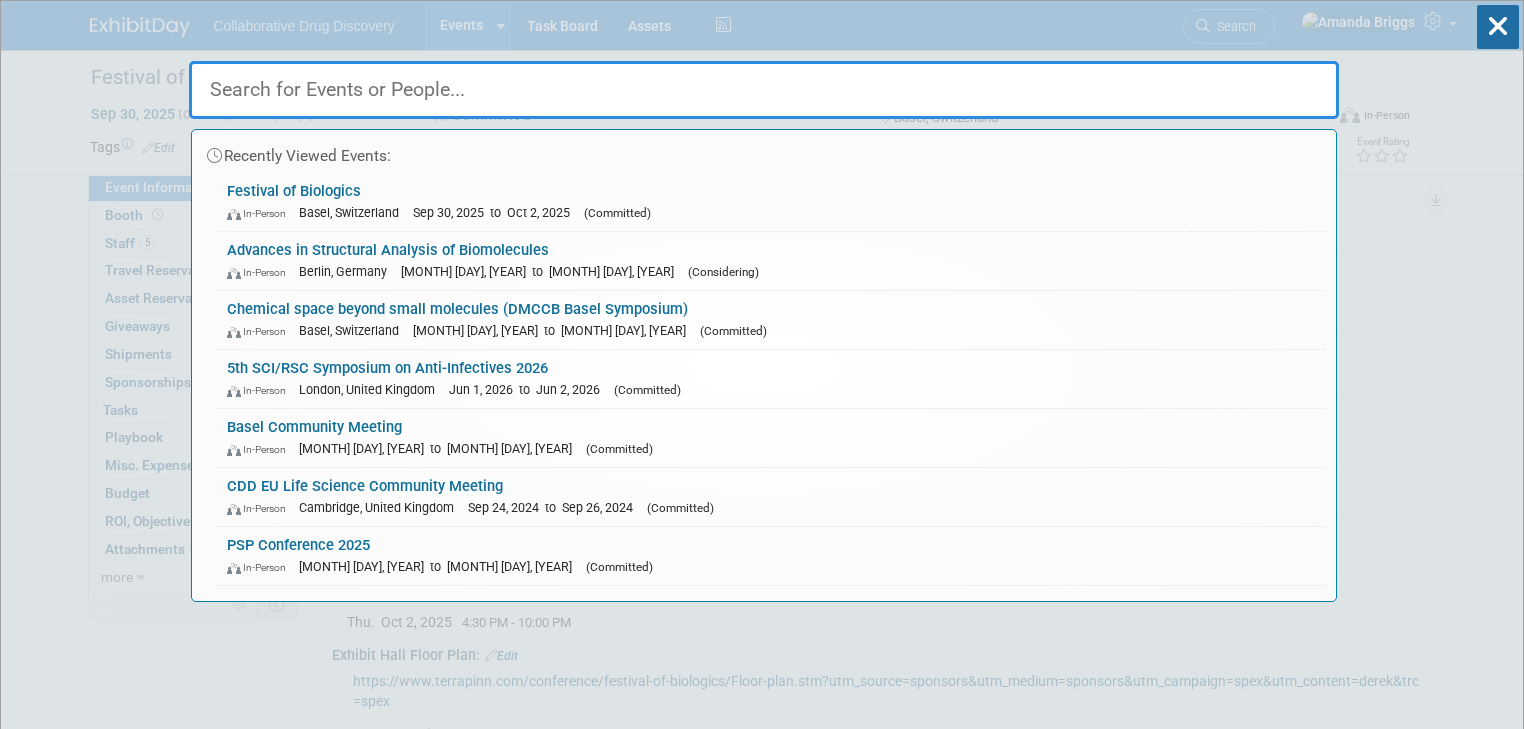 paste on "RDKit UGM" 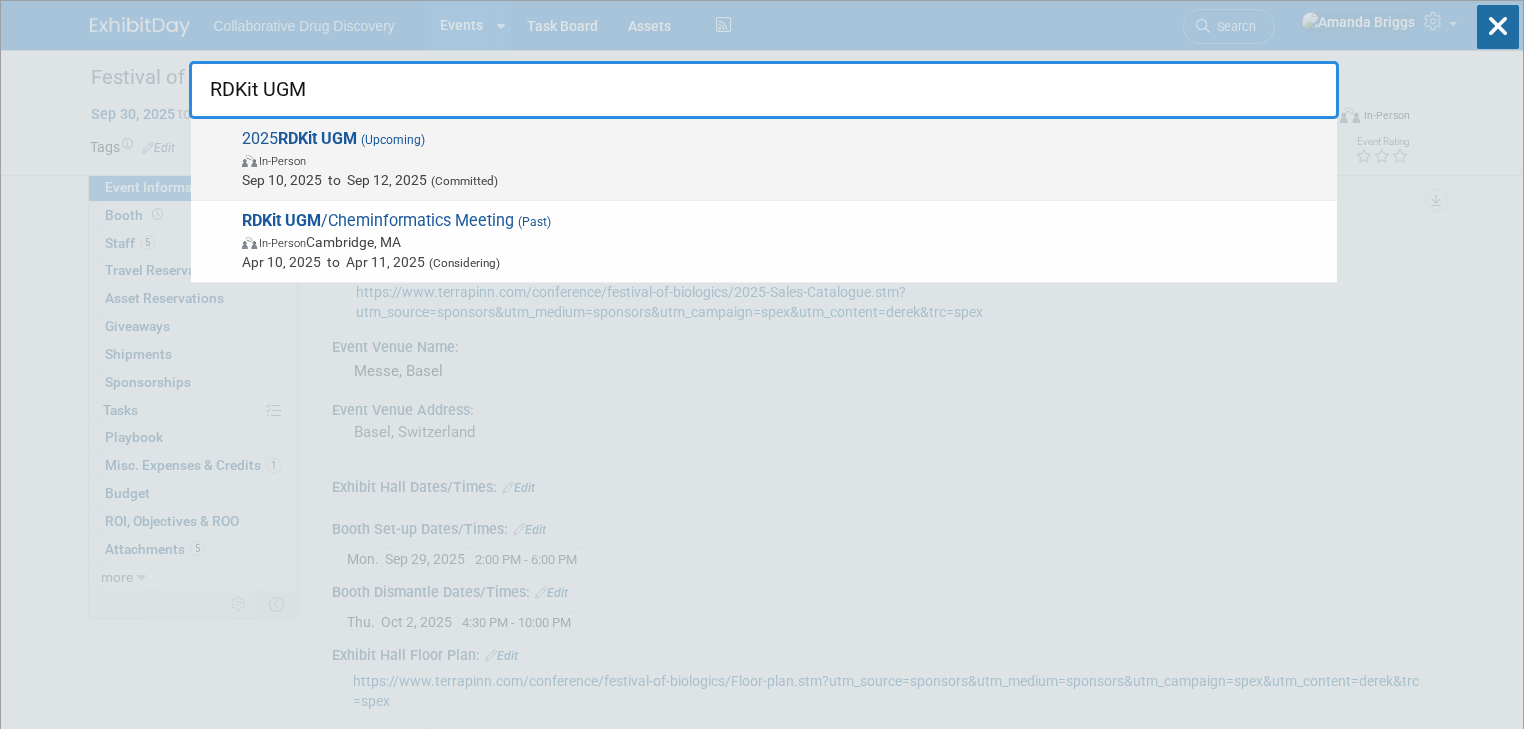 type on "RDKit UGM" 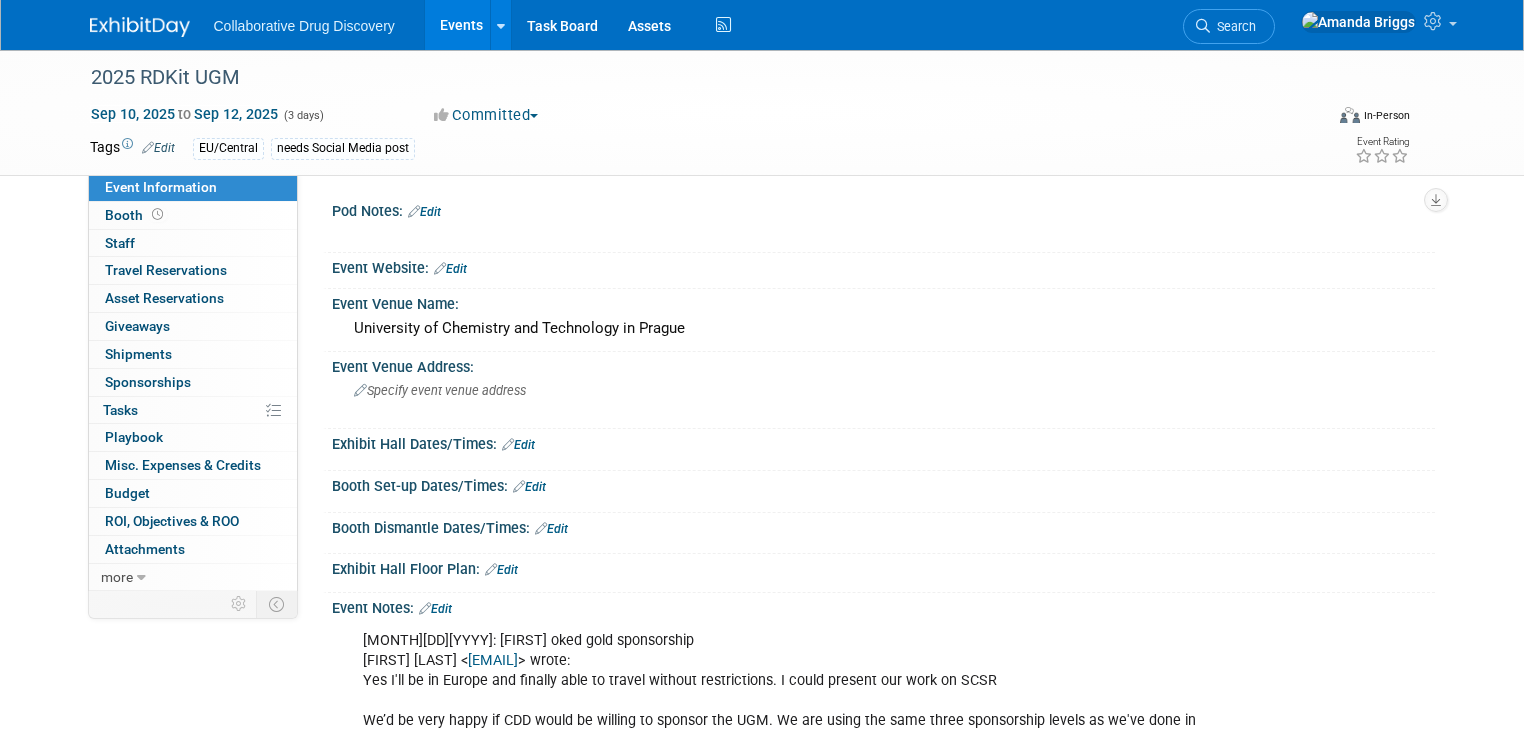scroll, scrollTop: 0, scrollLeft: 0, axis: both 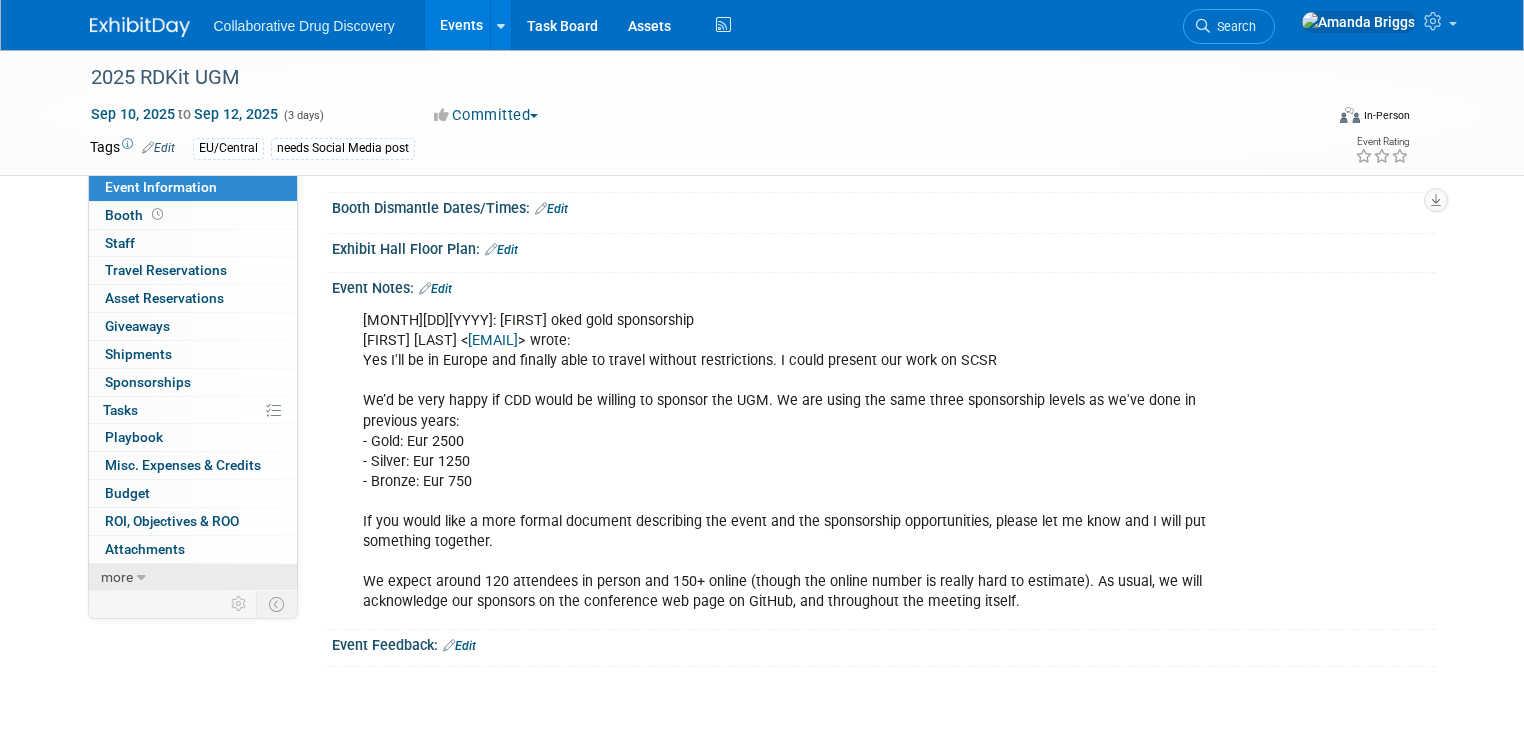 click on "more" at bounding box center [193, 577] 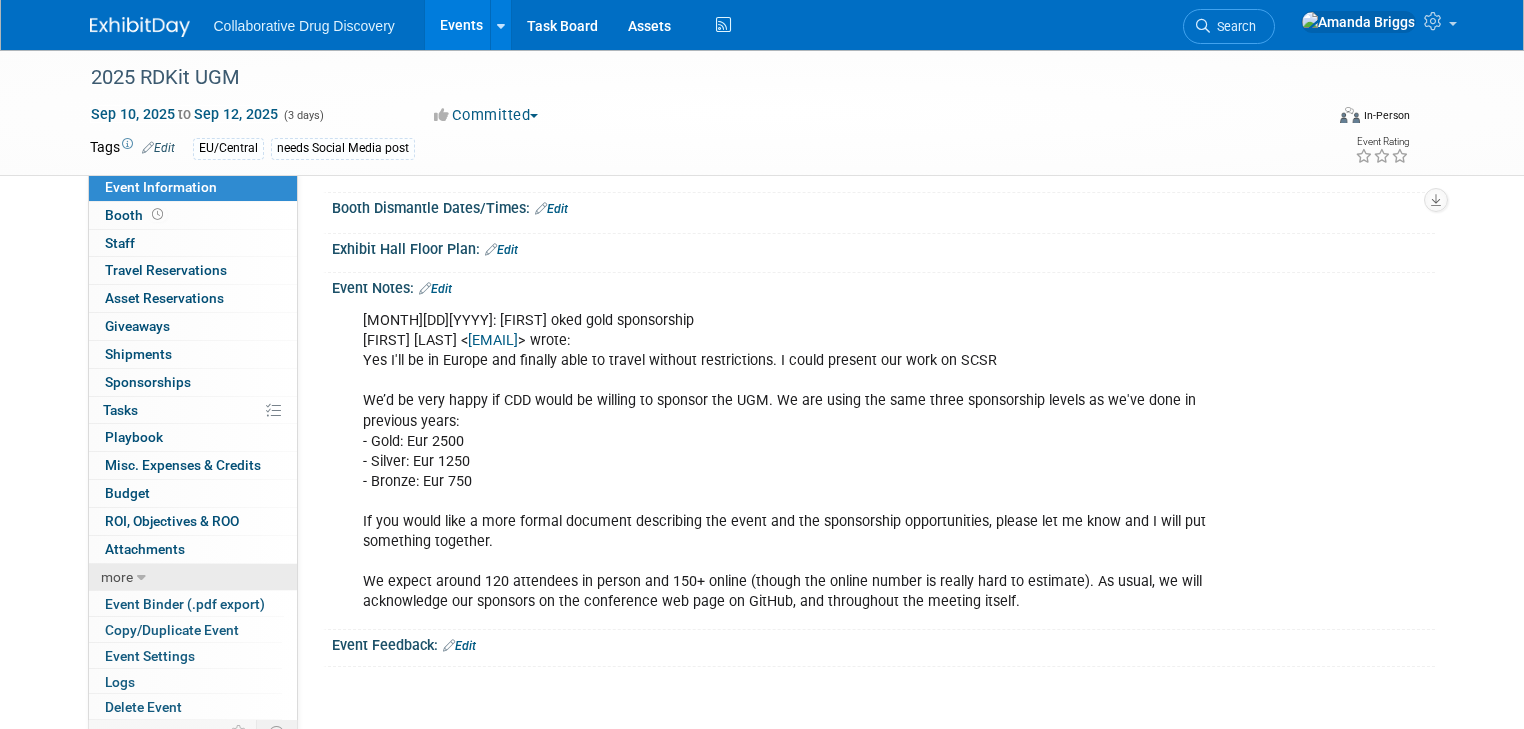 scroll, scrollTop: 49, scrollLeft: 0, axis: vertical 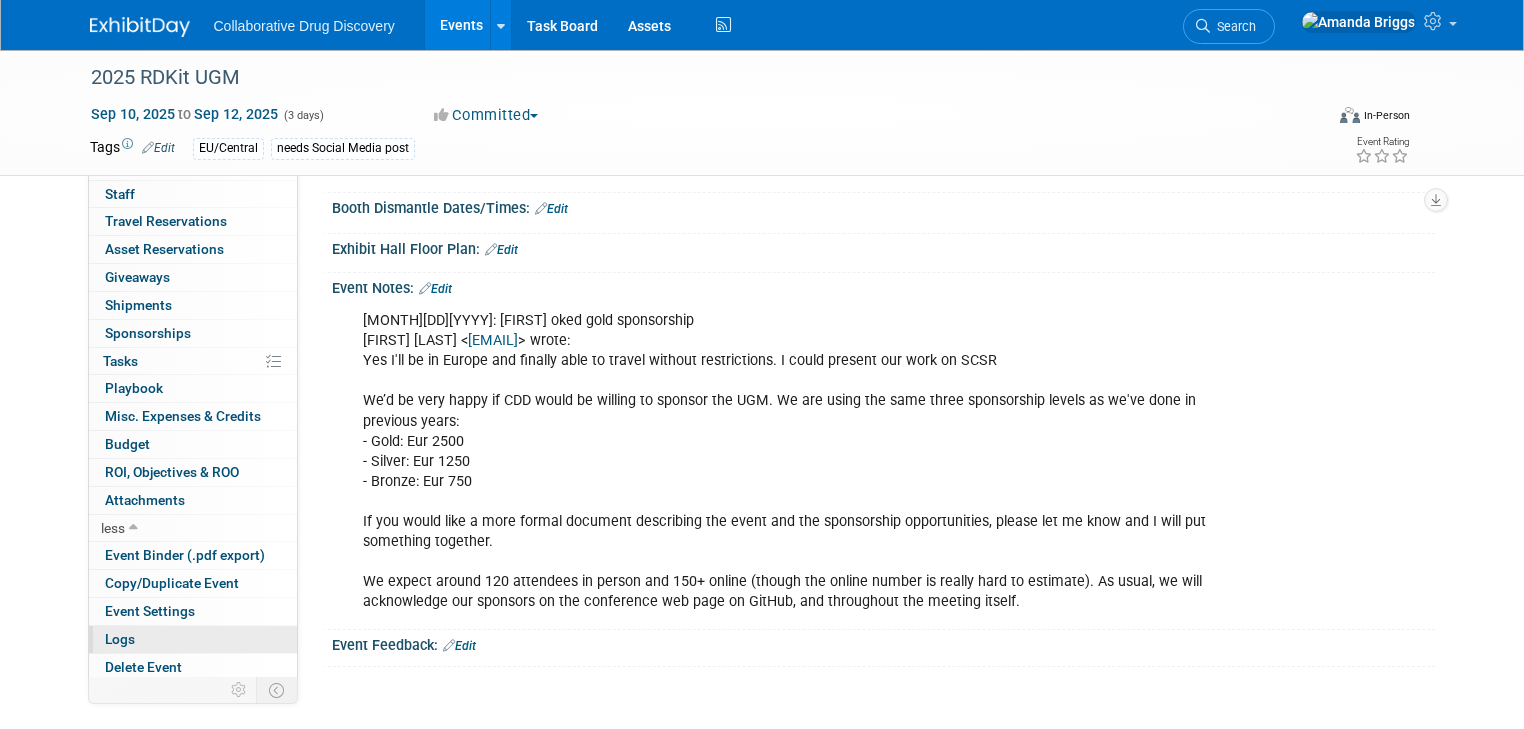 click on "Logs" at bounding box center [193, 639] 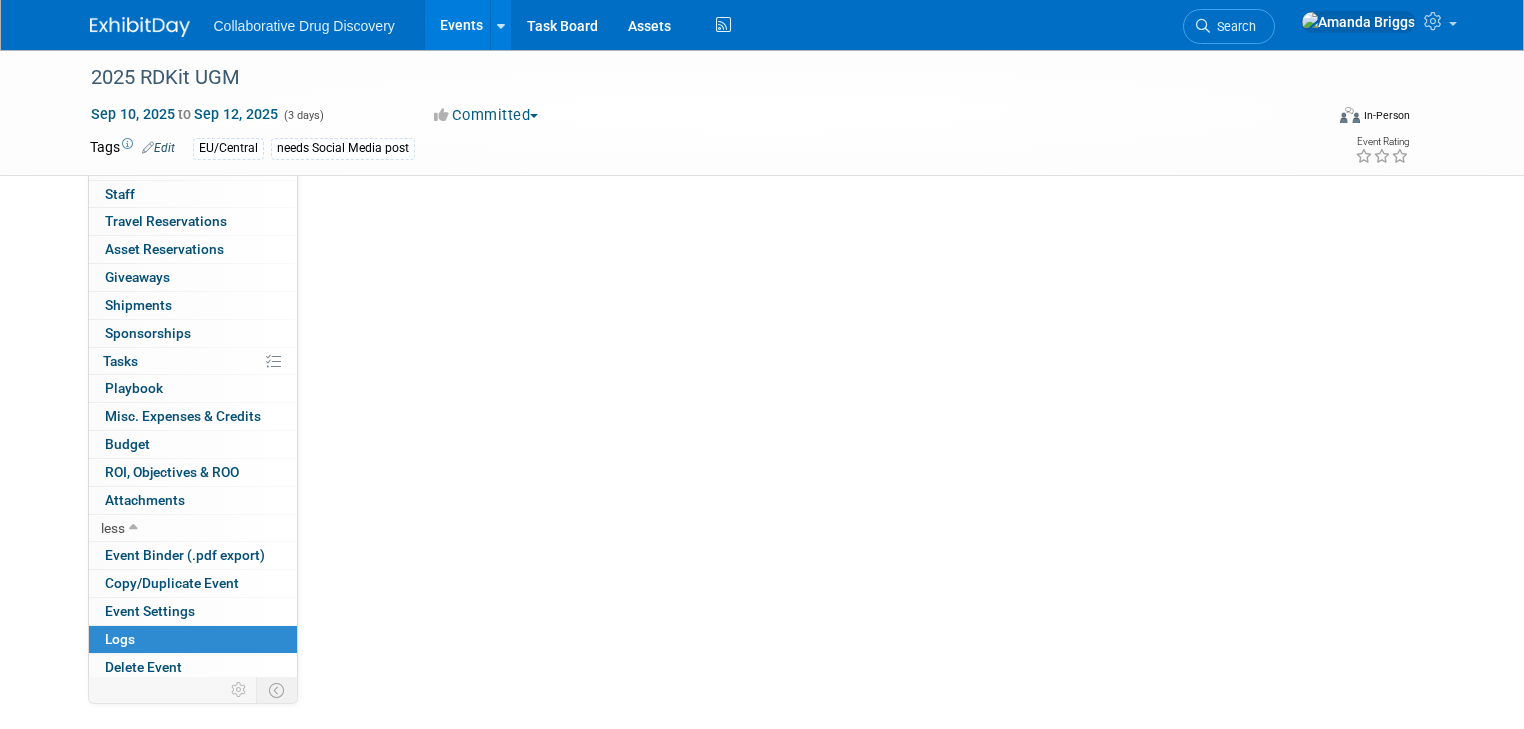 scroll, scrollTop: 0, scrollLeft: 0, axis: both 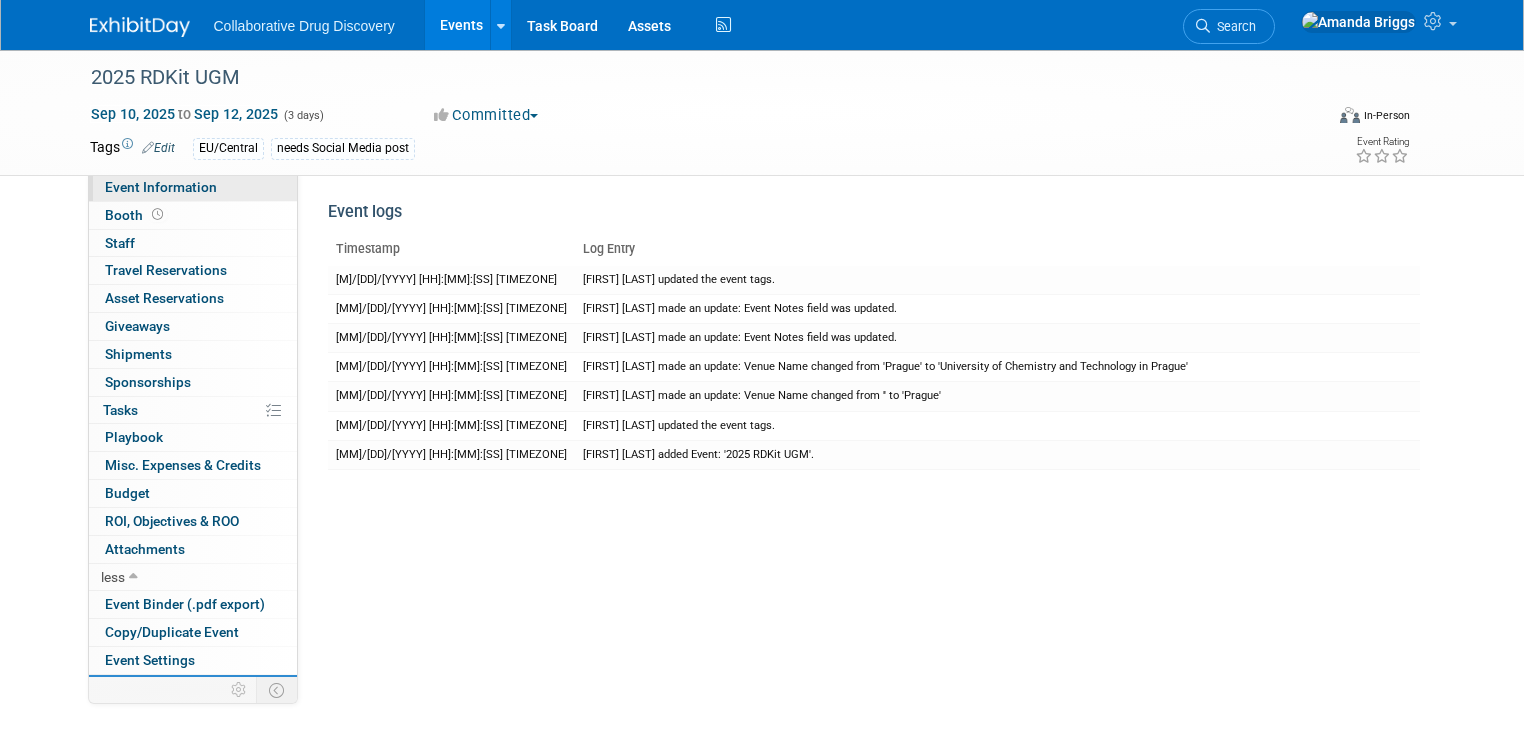 click on "Event Information" at bounding box center (161, 187) 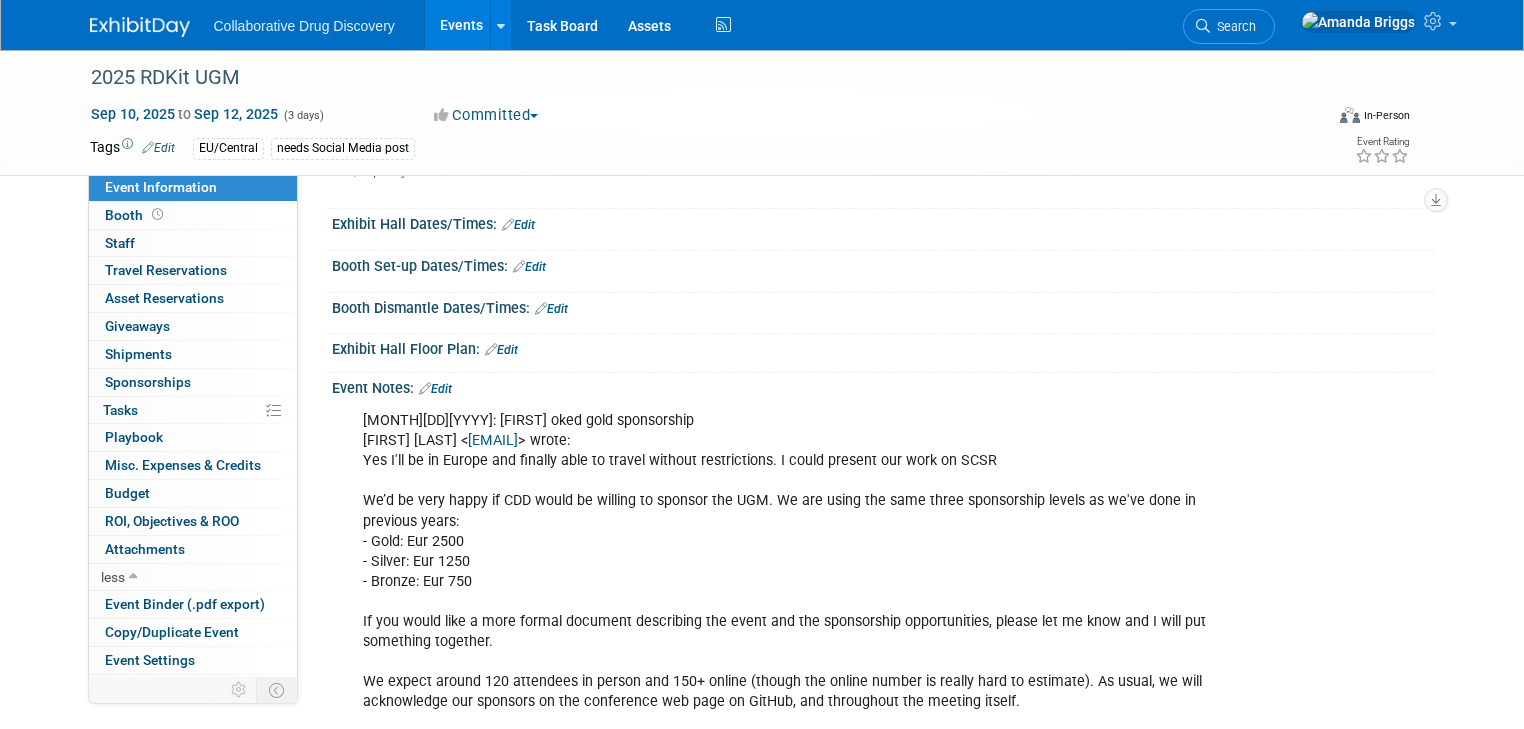 scroll, scrollTop: 320, scrollLeft: 0, axis: vertical 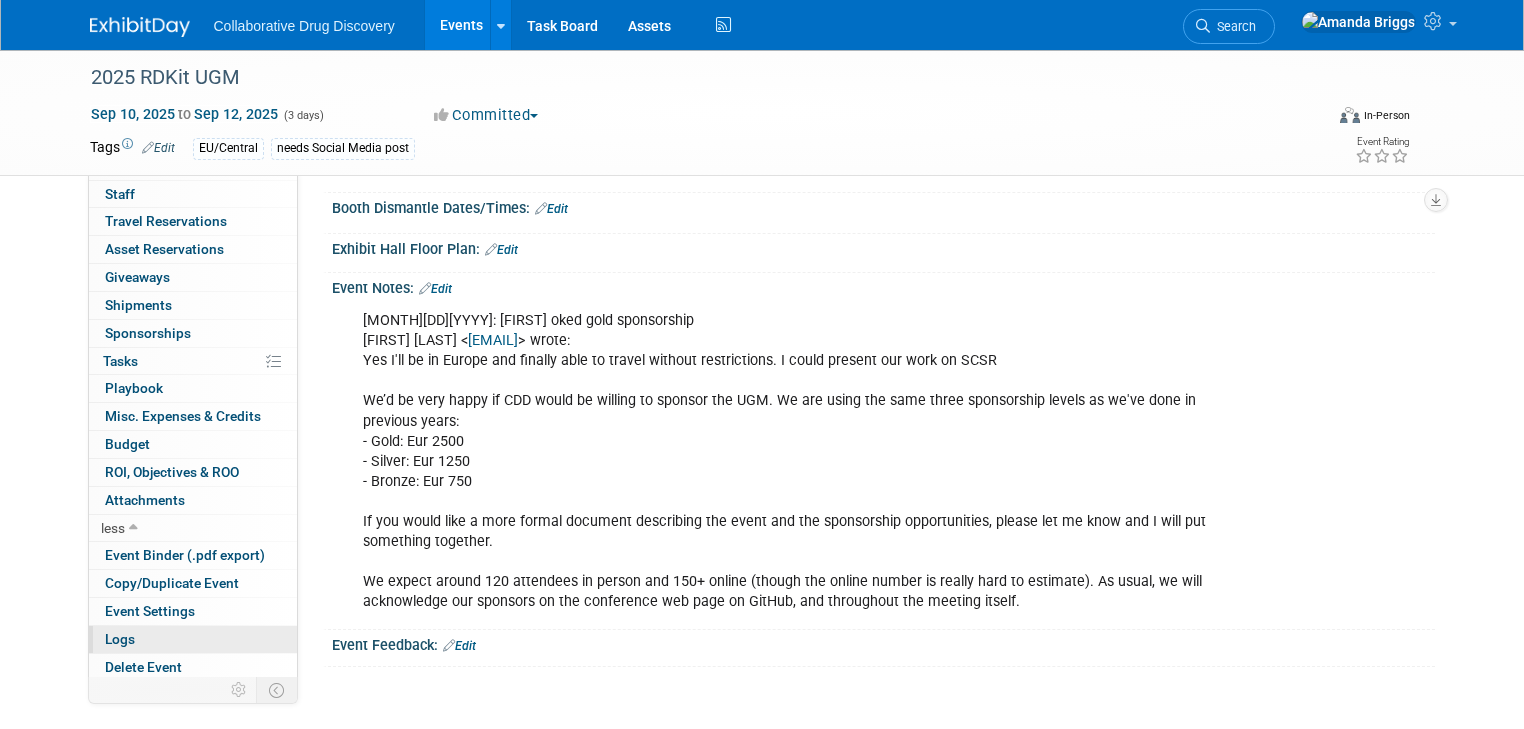 click on "Logs" at bounding box center [120, 639] 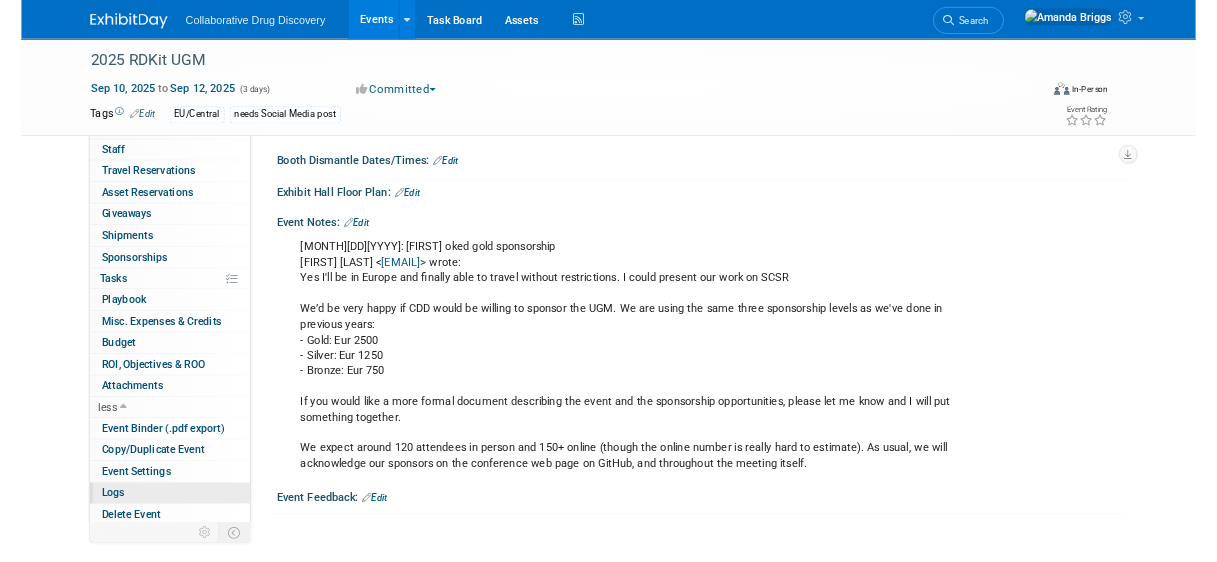 scroll, scrollTop: 0, scrollLeft: 0, axis: both 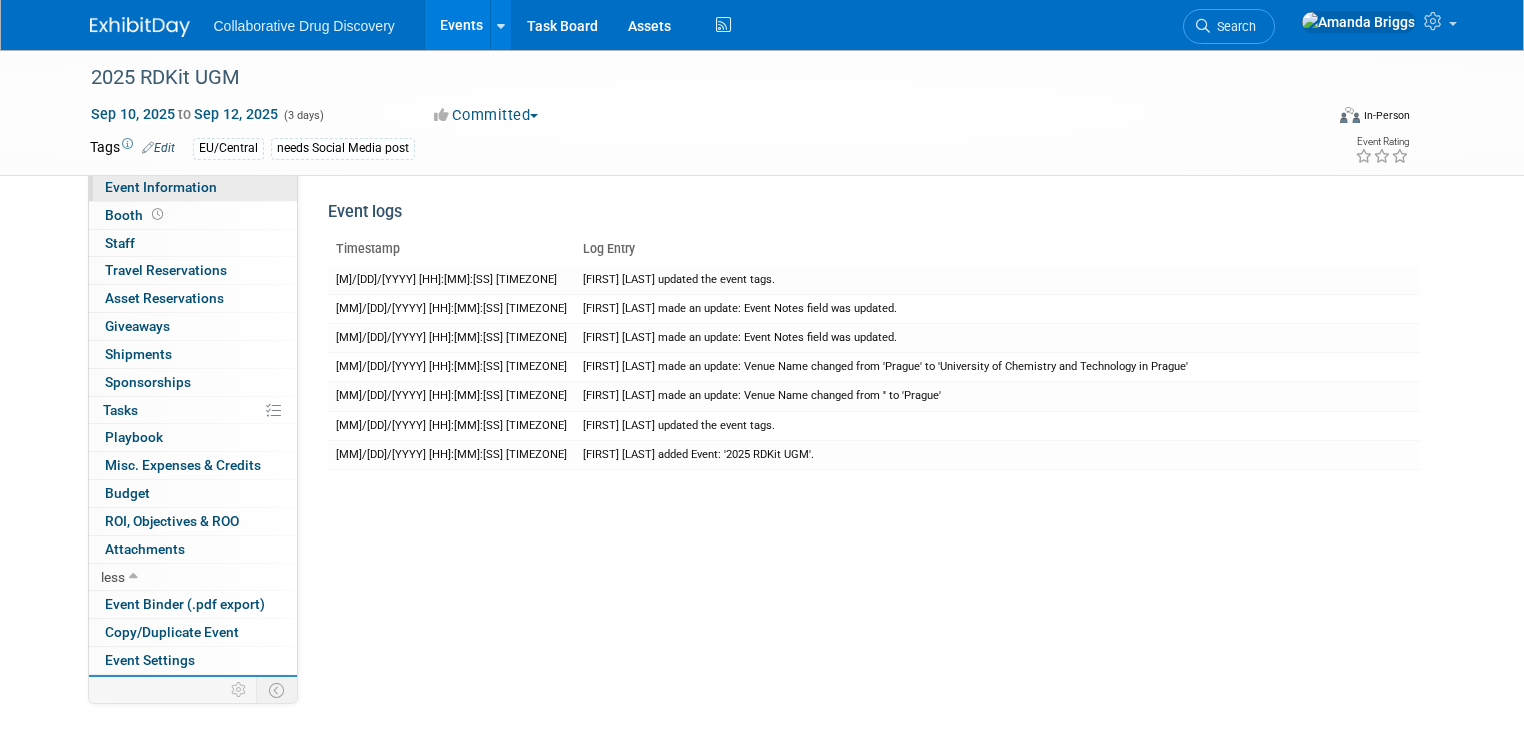 click on "Event Information" at bounding box center [193, 187] 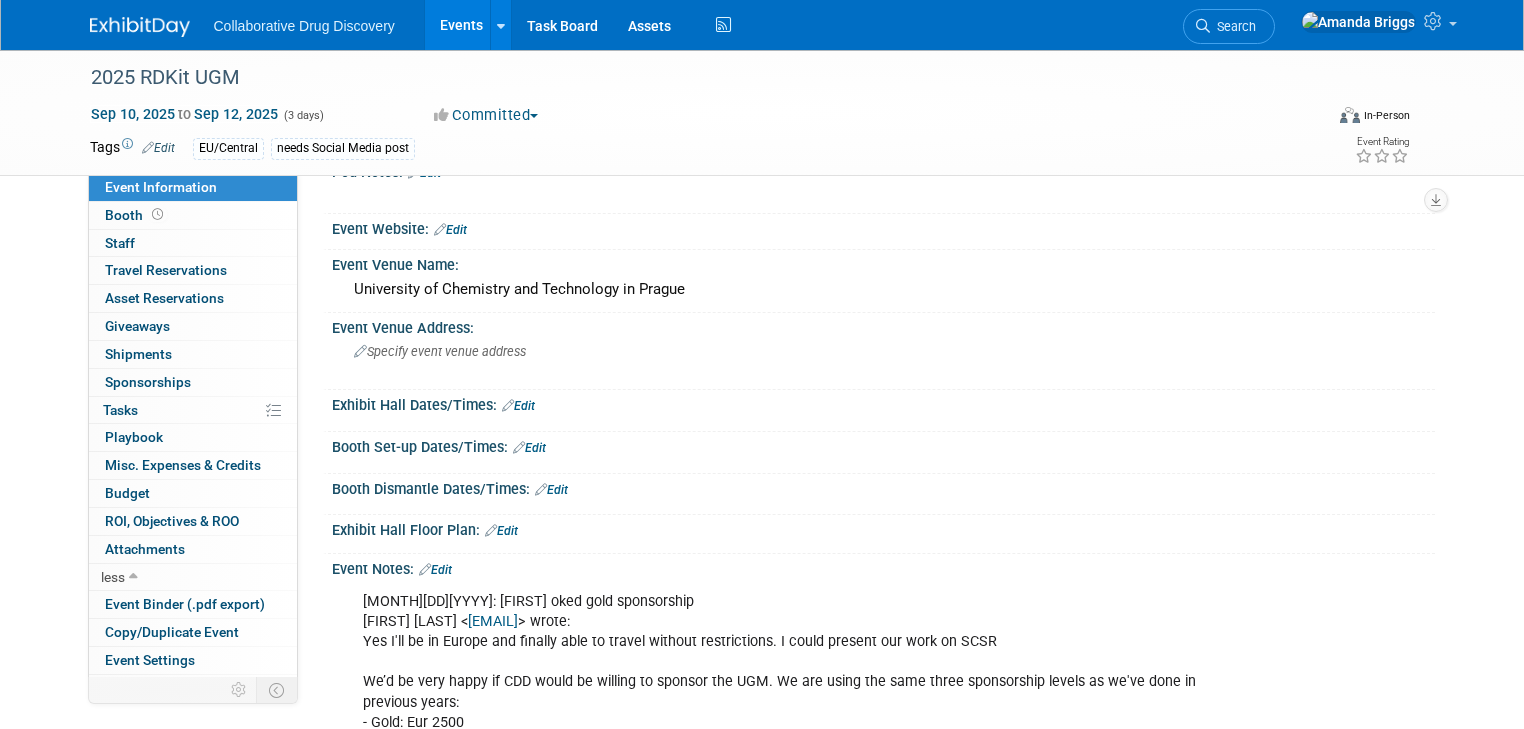 scroll, scrollTop: 0, scrollLeft: 0, axis: both 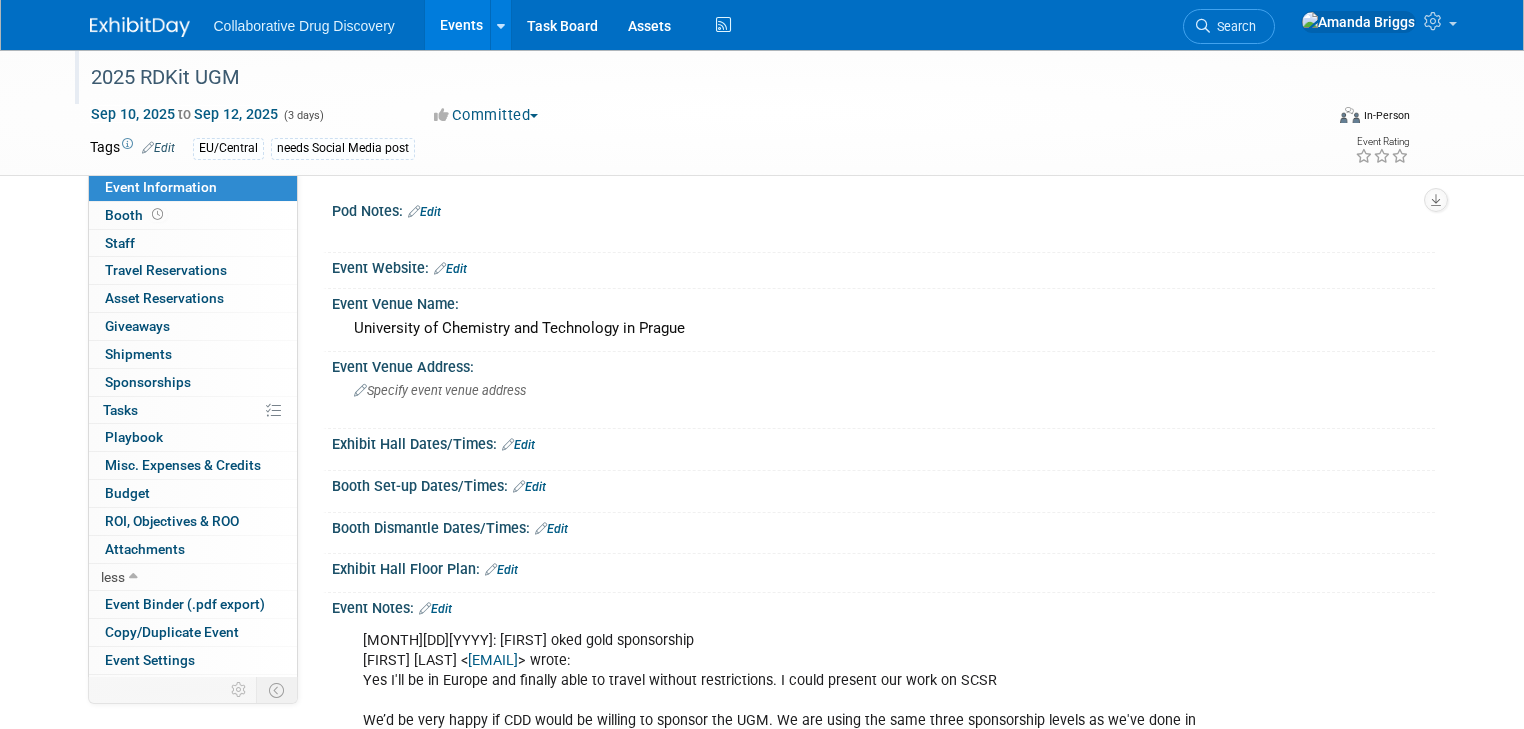 drag, startPoint x: 242, startPoint y: 83, endPoint x: 65, endPoint y: 81, distance: 177.01129 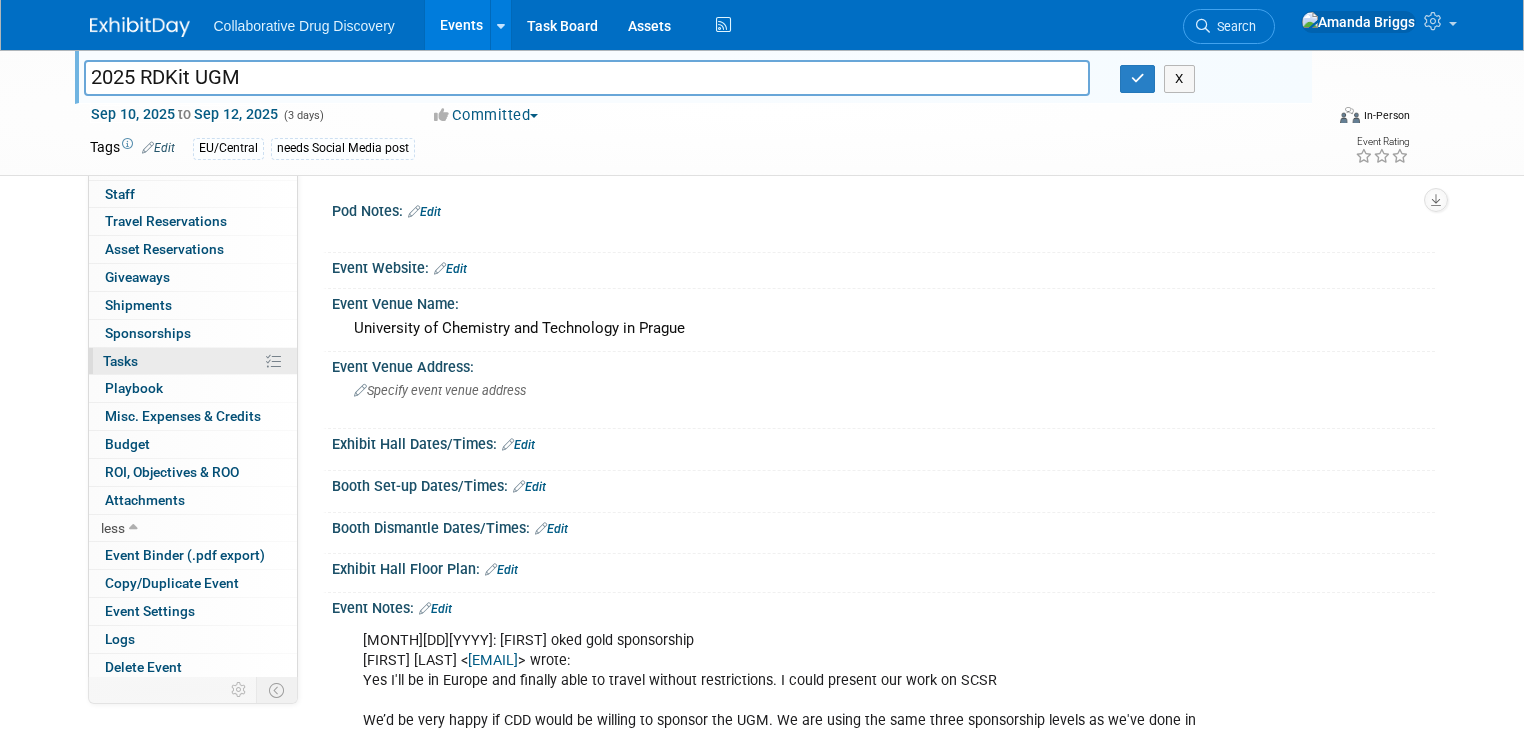scroll, scrollTop: 0, scrollLeft: 0, axis: both 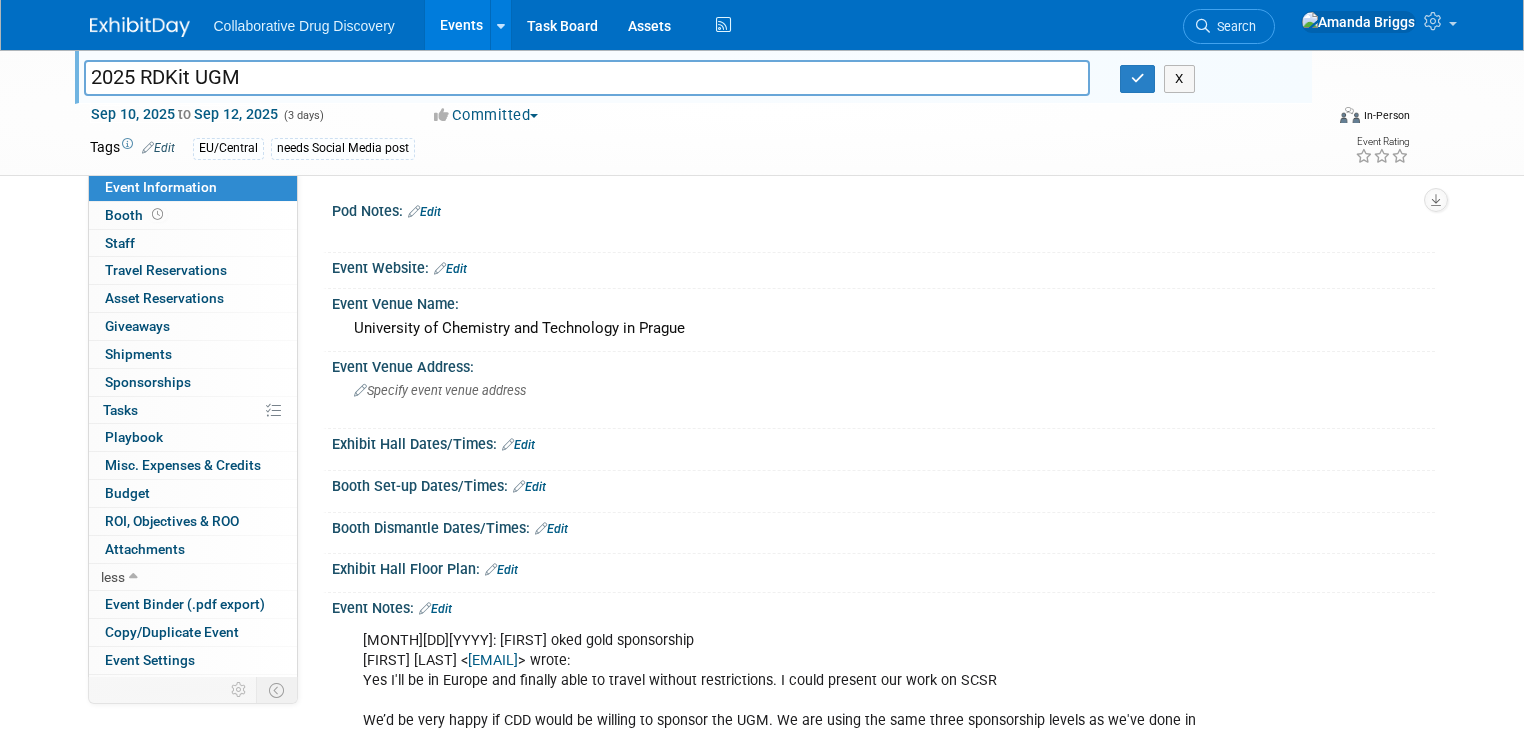 click on "2025 RDKit UGM" at bounding box center (587, 77) 